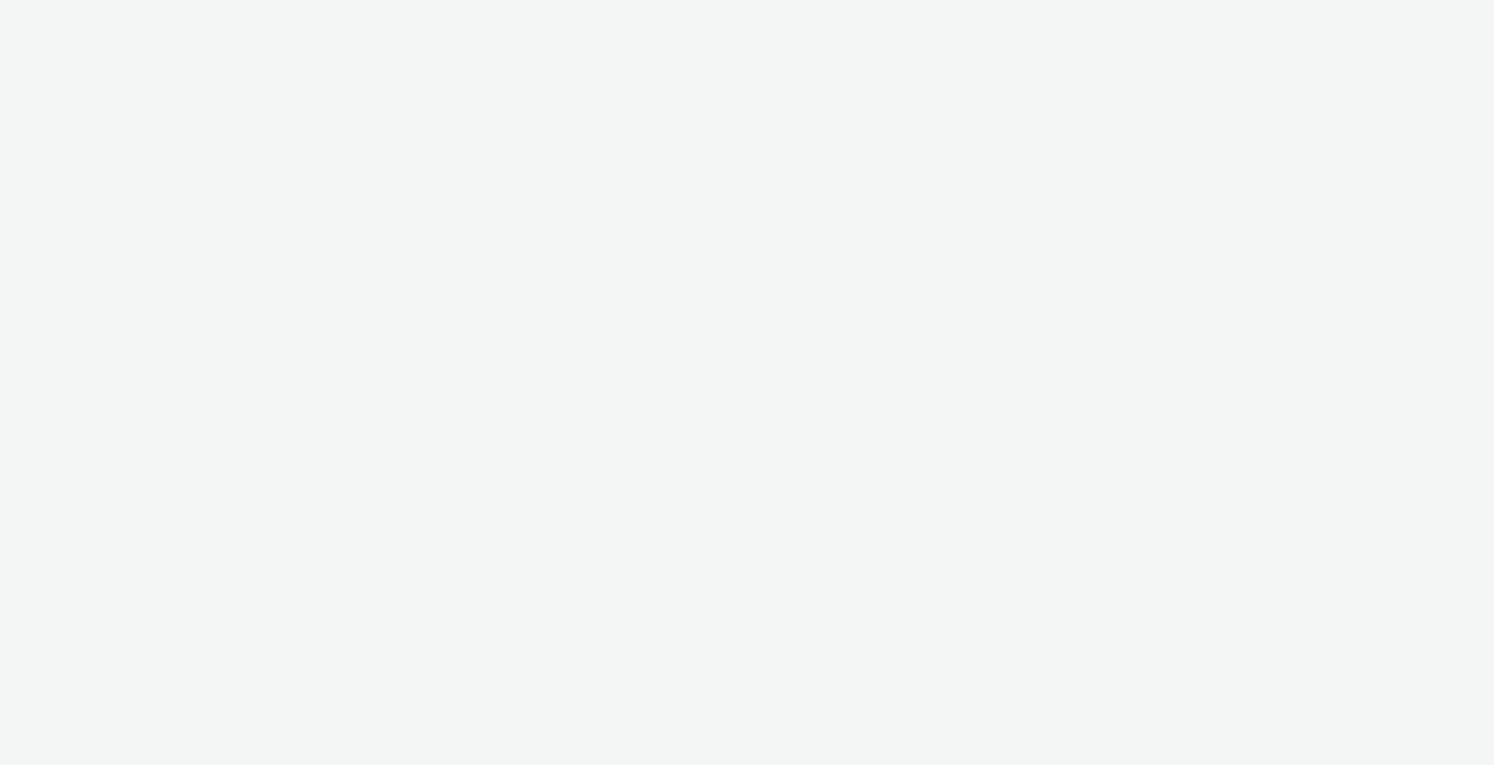 scroll, scrollTop: 0, scrollLeft: 0, axis: both 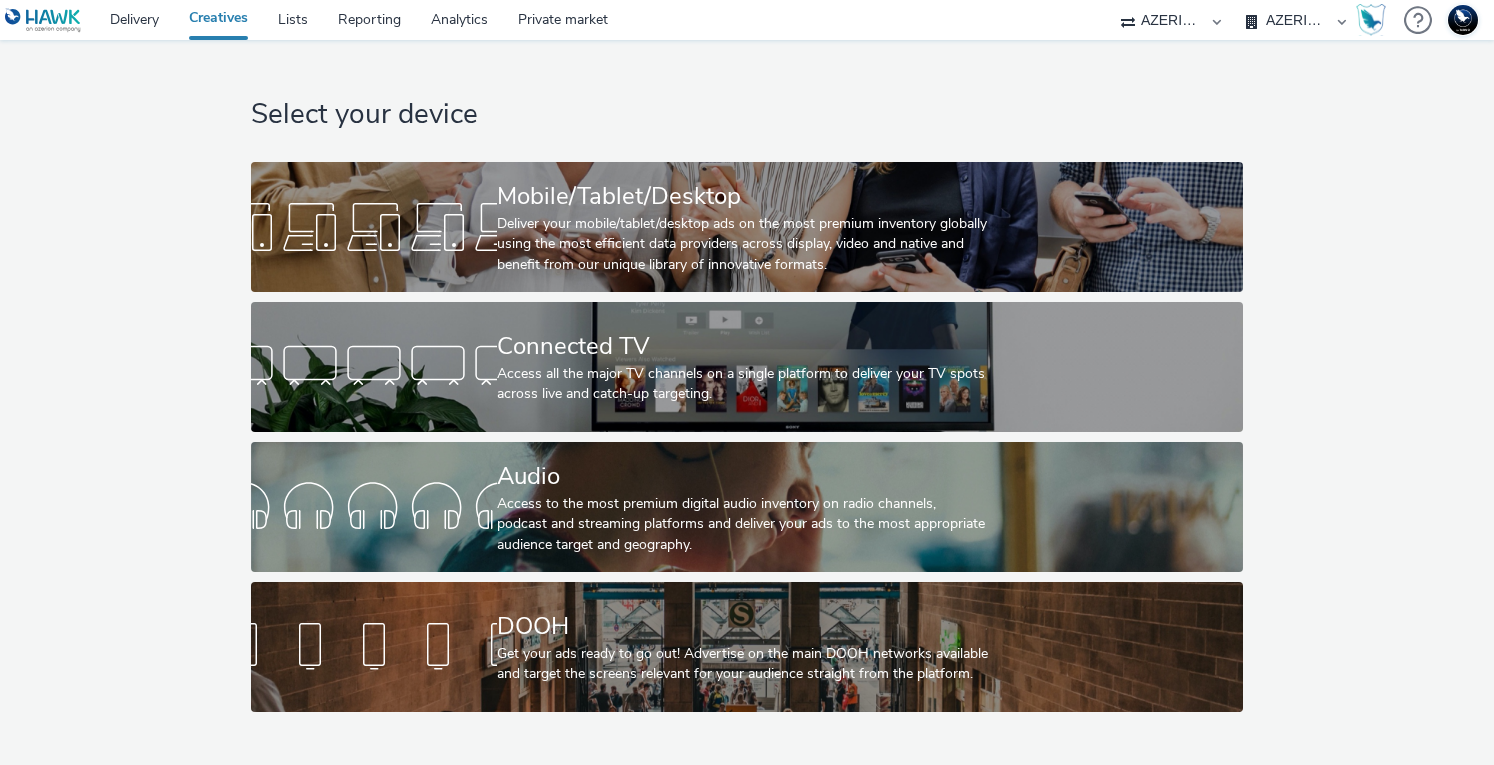 click on "75 Media   A8 Media Group   ABI Media   Abovo   Ace & Tate   Ad-on Media Nordic   Ad4Health   Adevinta   ADITIKS   Adops   Ads Interactive   Adseo AS   Advanced Contextual   Advant Technology   ADWEB   Agence79   AIOO DSP   Akademiet AS   AllMatik   Amidays AS   AMnet FR   Amplifi FR   Amplifi FR - Poltronesofa   Apex   Apriil Digital AS   Audio Ad Pro   AZERION   AZERION SURVEYS   Azerion Turkey   BBX Optima   Beagle Media   Believe   billups   Blinked   Bodeboca   Bright Media Agency AB   Bright Swiss   Broadaly    Buy Me Media   Centre France Pub   comtogether   CONFORAMA   Connectology   ContextAd   Contrast   Crossvertise   Croud   Croud w/ Management Fee   DailyFresh Media   Data Zulu GmbH   DECATHLON CH   Dentsu Norge AS   Digi Publishing AS   DigiLime   Digiminds    Digital-Media ApS   DJM Digital   DN Media Group AS   DSPPlatform   Dunkelgruen   EBRA   EHRHARDT MEDIA MGT   Elpev   Exsitec   Facefirst   Factor Eleven   Fenix Media Group   Fifty Technology   Fortale   Four Marketing & Media   Gamned!" at bounding box center [1171, 20] 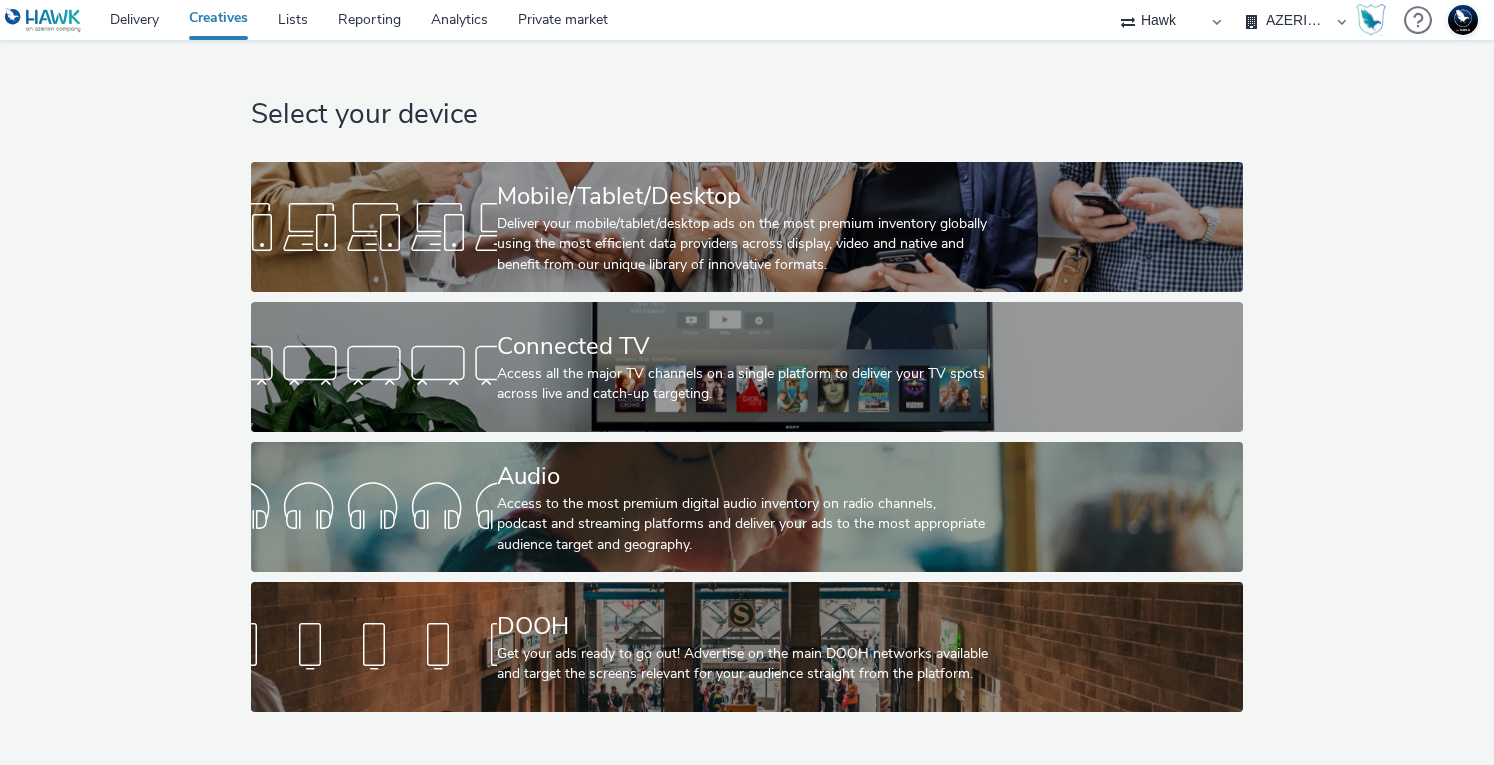 click on "75 Media   A8 Media Group   ABI Media   Abovo   Ace & Tate   Ad-on Media Nordic   Ad4Health   Adevinta   ADITIKS   Adops   Ads Interactive   Adseo AS   Advanced Contextual   Advant Technology   ADWEB   Agence79   AIOO DSP   Akademiet AS   AllMatik   Amidays AS   AMnet FR   Amplifi FR   Amplifi FR - Poltronesofa   Apex   Apriil Digital AS   Audio Ad Pro   AZERION   AZERION SURVEYS   Azerion Turkey   BBX Optima   Beagle Media   Believe   billups   Blinked   Bodeboca   Bright Media Agency AB   Bright Swiss   Broadaly    Buy Me Media   Centre France Pub   comtogether   CONFORAMA   Connectology   ContextAd   Contrast   Crossvertise   Croud   Croud w/ Management Fee   DailyFresh Media   Data Zulu GmbH   DECATHLON CH   Dentsu Norge AS   Digi Publishing AS   DigiLime   Digiminds    Digital-Media ApS   DJM Digital   DN Media Group AS   DSPPlatform   Dunkelgruen   EBRA   EHRHARDT MEDIA MGT   Elpev   Exsitec   Facefirst   Factor Eleven   Fenix Media Group   Fifty Technology   Fortale   Four Marketing & Media   Gamned!" at bounding box center [1171, 20] 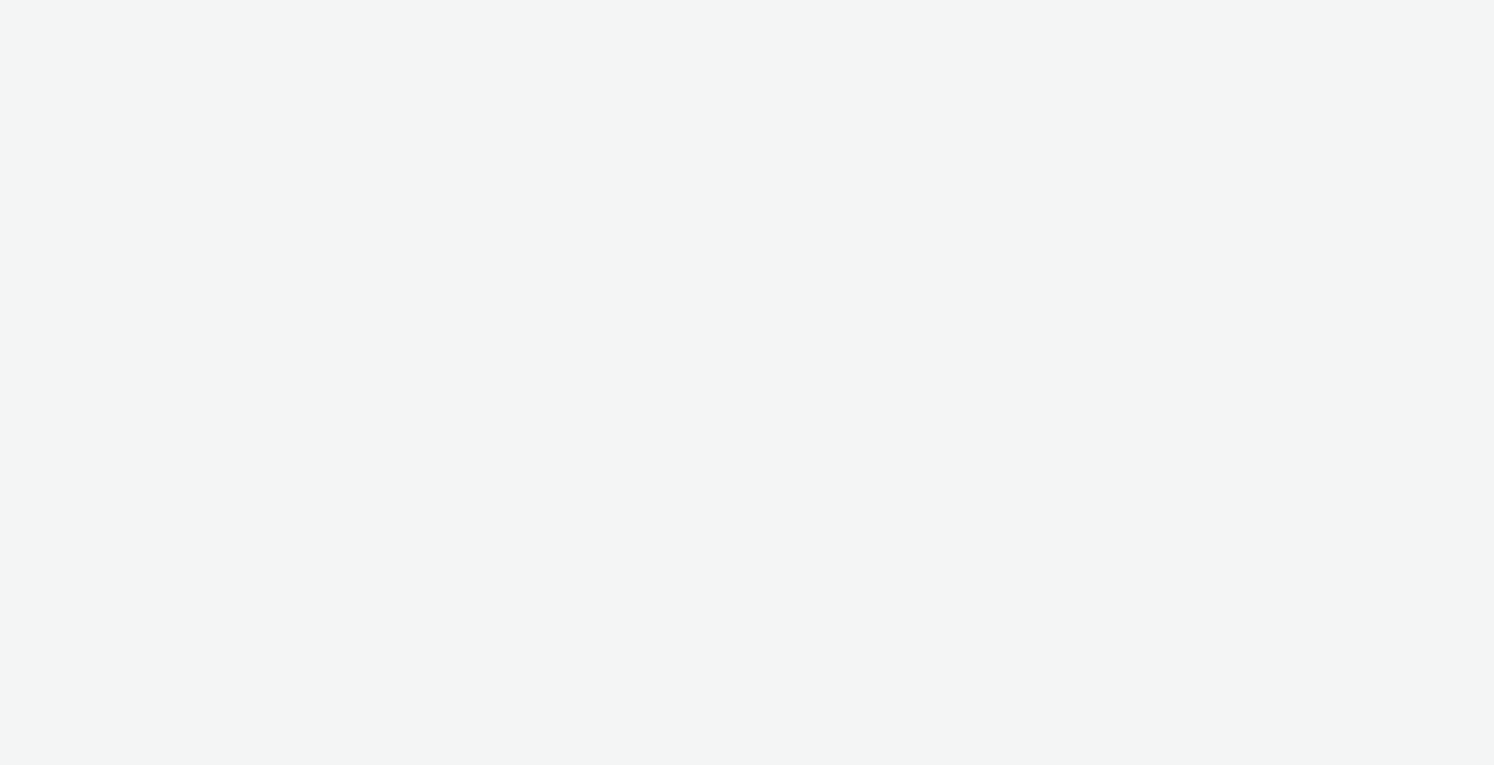 scroll, scrollTop: 0, scrollLeft: 0, axis: both 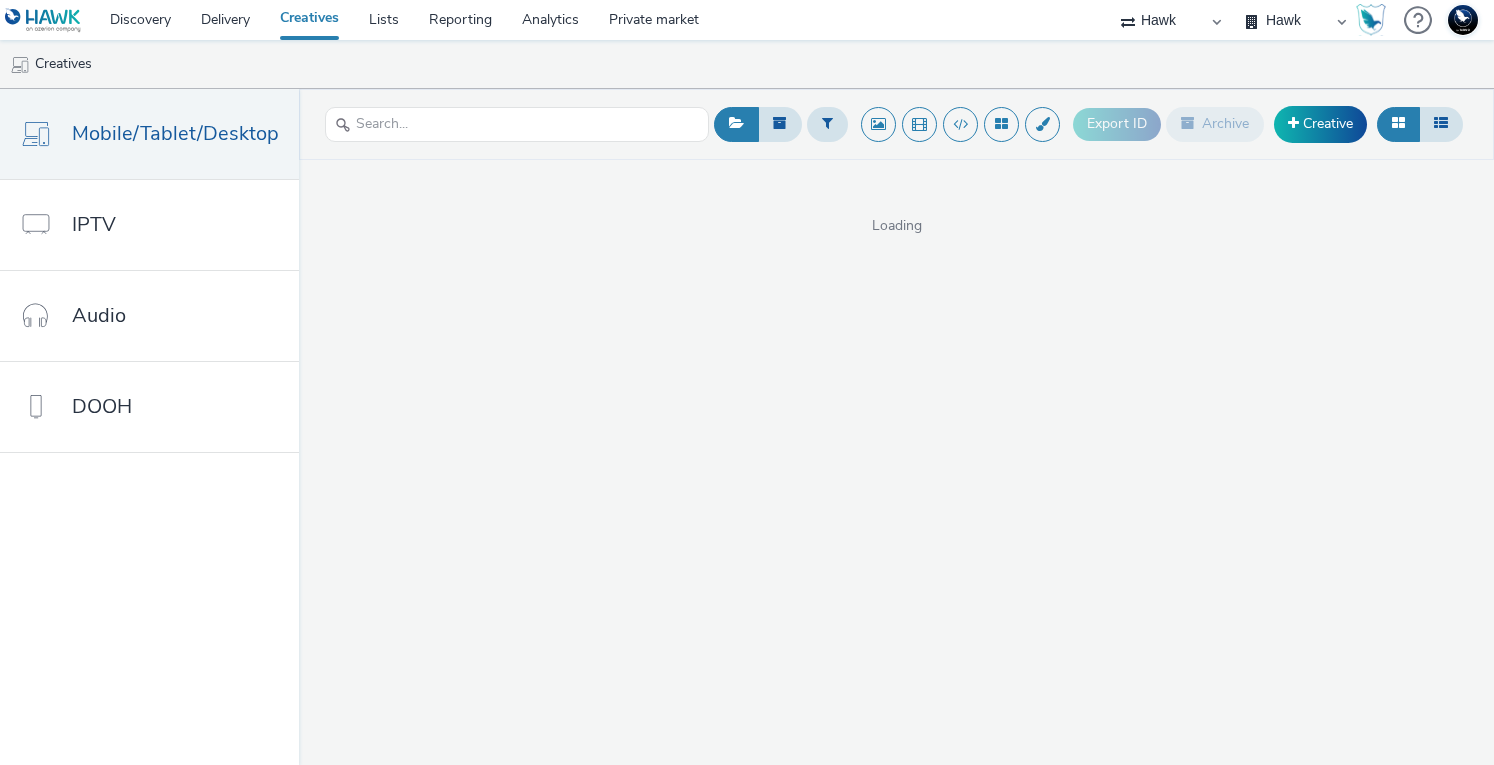 click on "Hawk   Hawk - Etude Conso   Hawk Survey   Hawk Survey - Etude Editeurs   Hawk Survey - Publicis Audio" at bounding box center [1296, 20] 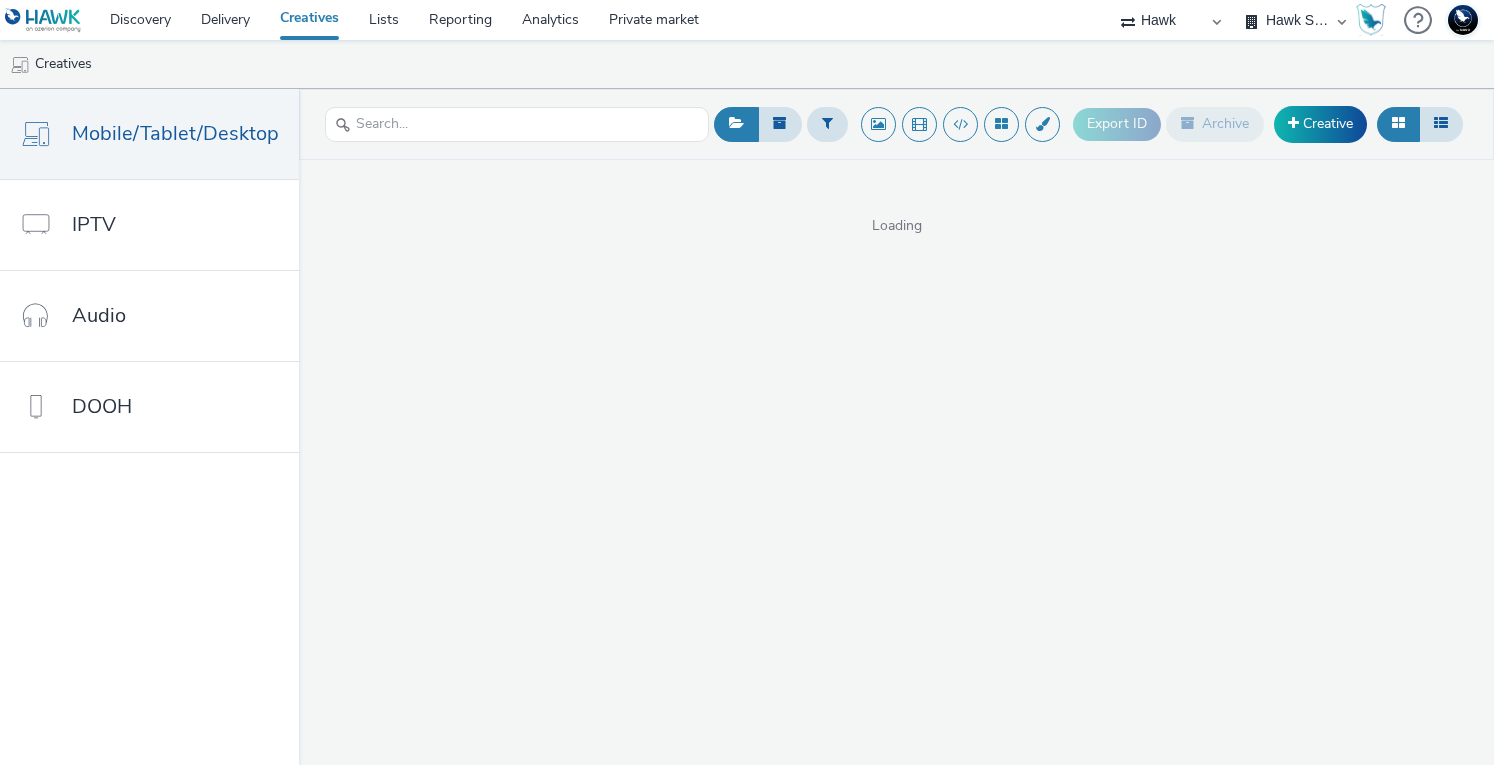 click on "Hawk   Hawk - Etude Conso   Hawk Survey   Hawk Survey - Etude Editeurs   Hawk Survey - Publicis Audio" at bounding box center (1296, 20) 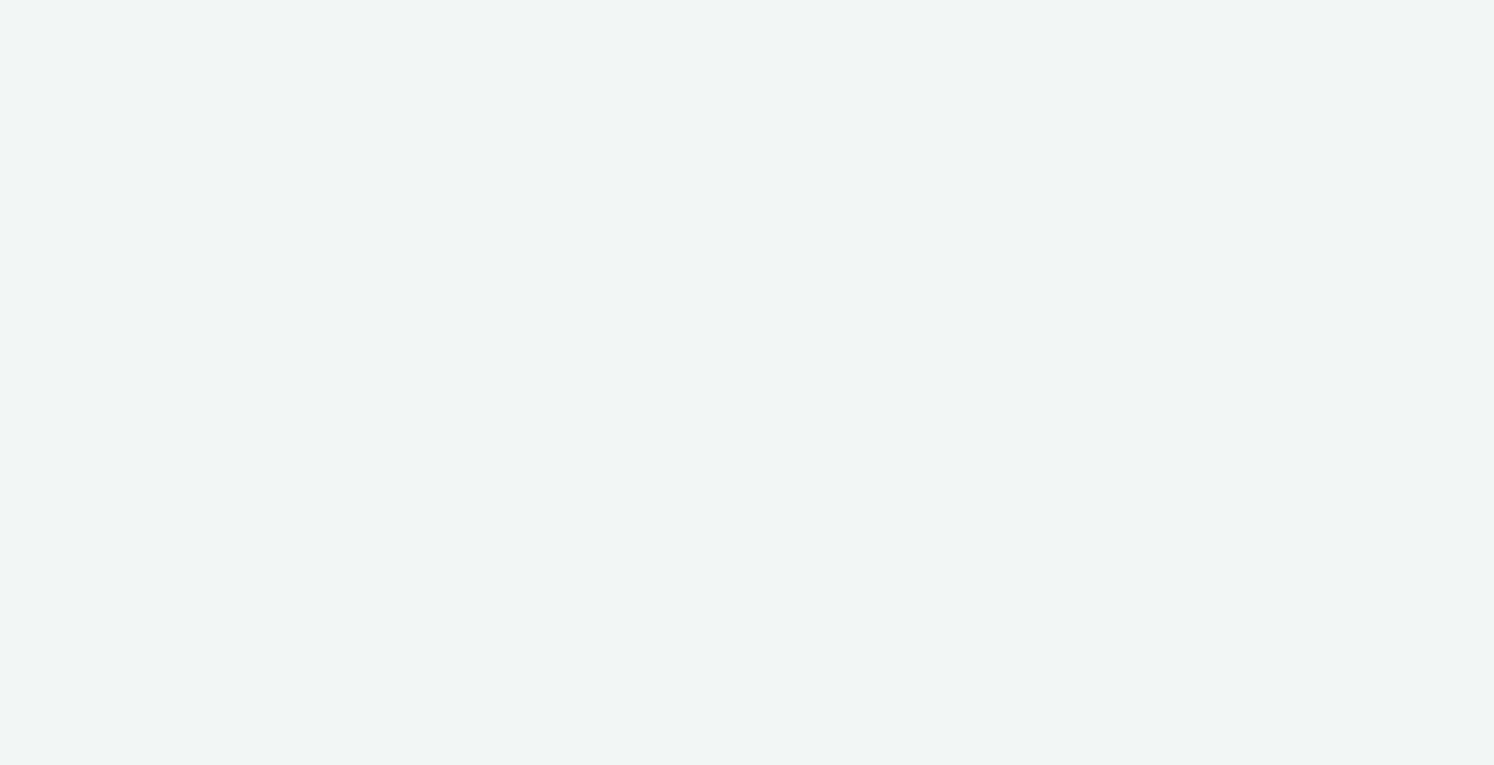 scroll, scrollTop: 0, scrollLeft: 0, axis: both 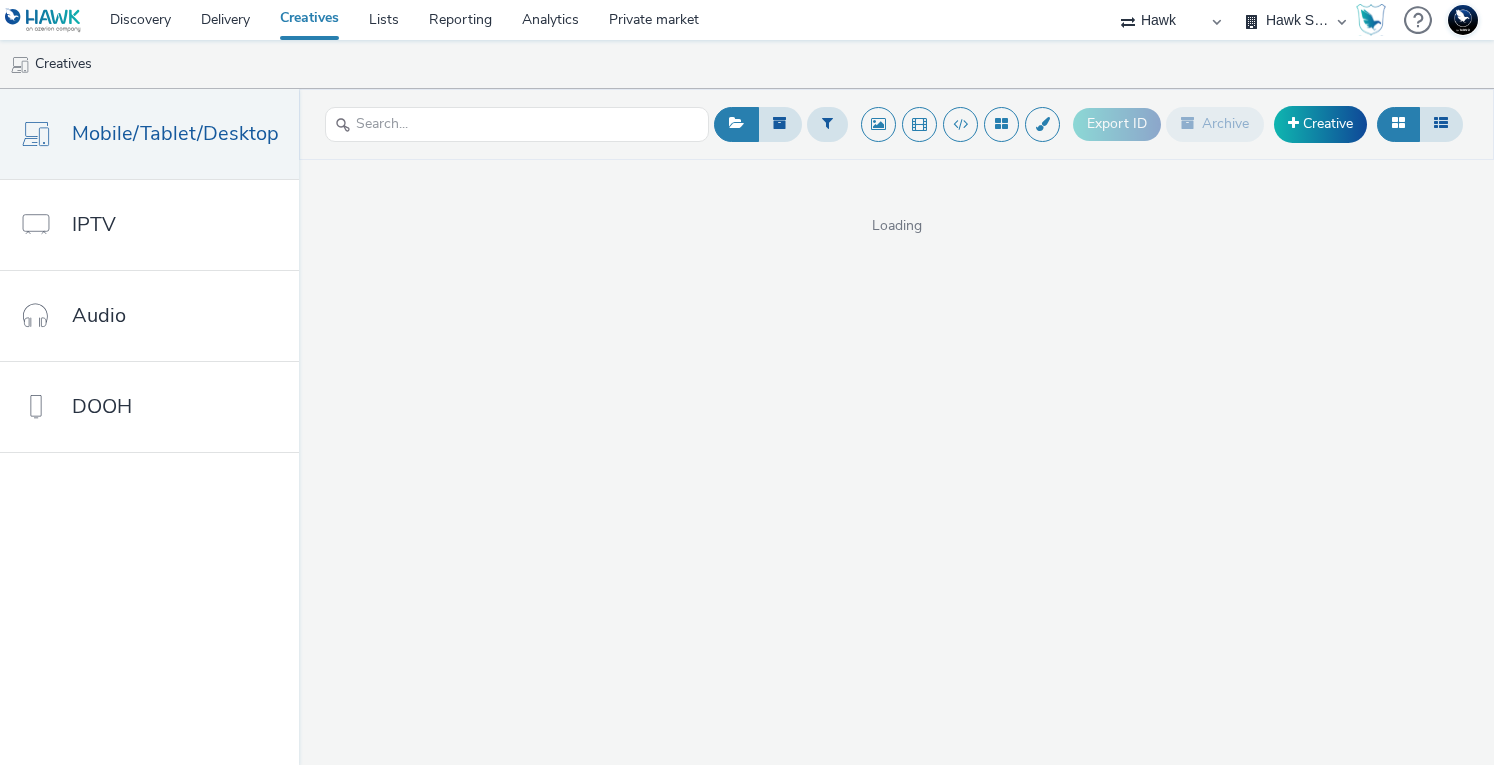 click on "Creatives" at bounding box center (747, 64) 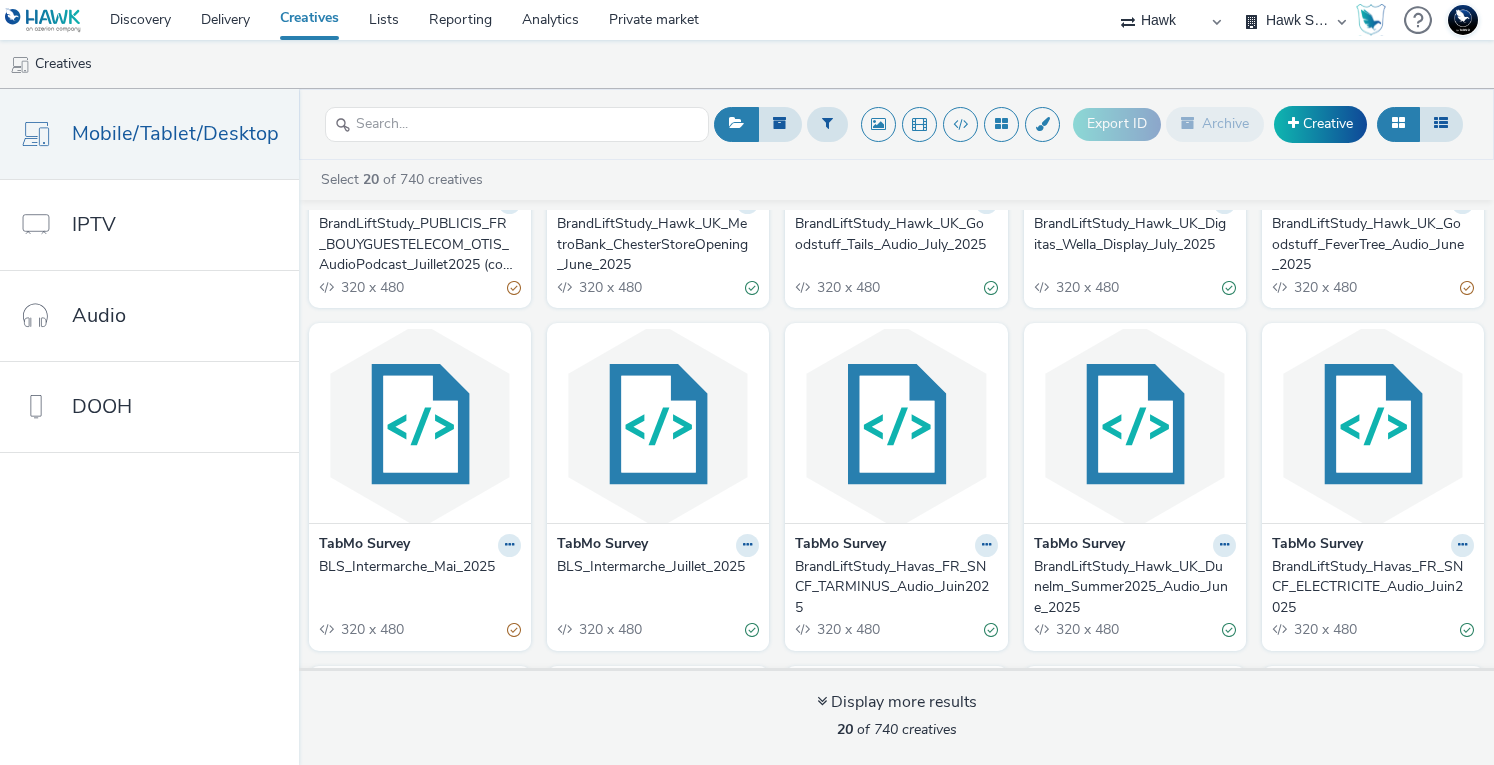 scroll, scrollTop: 400, scrollLeft: 0, axis: vertical 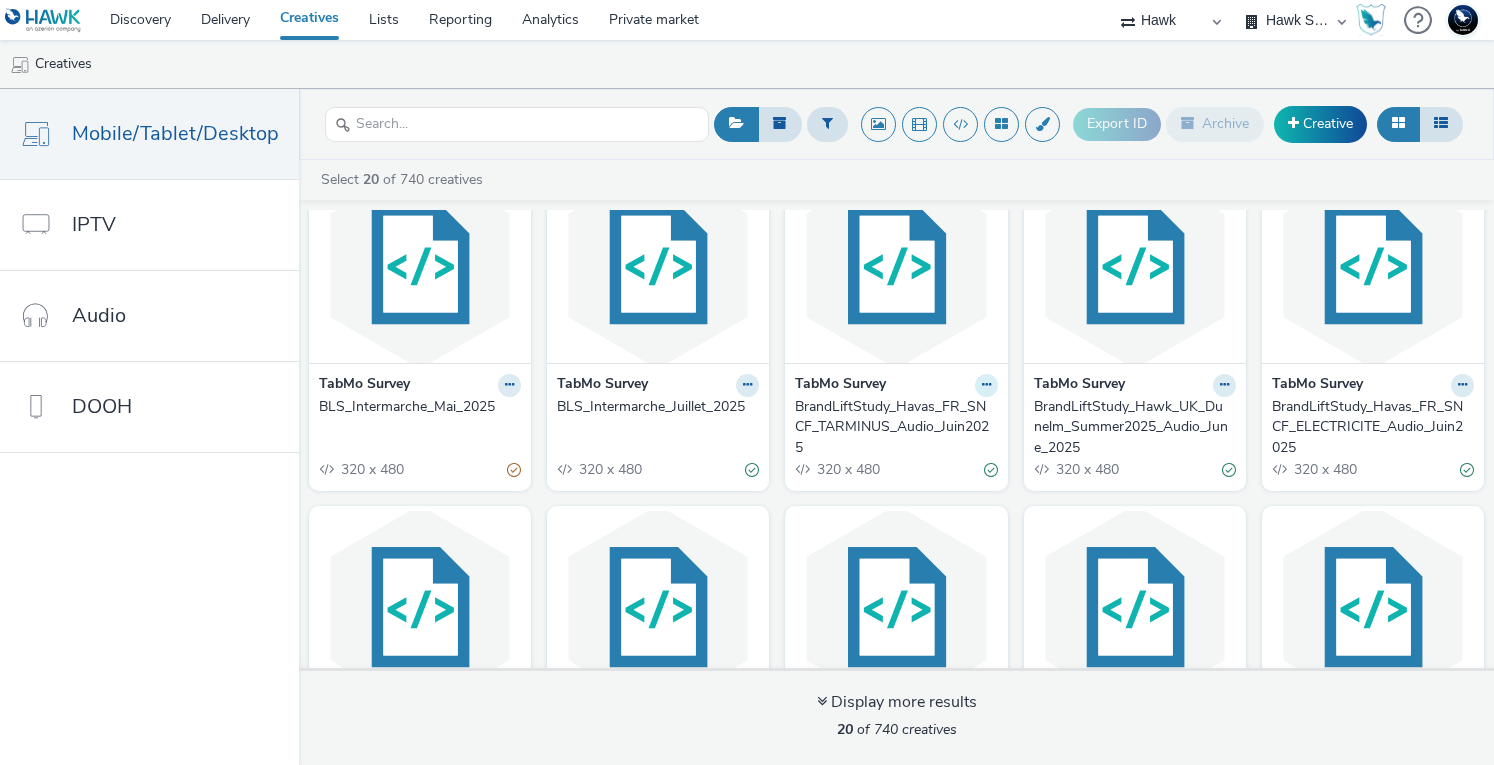 click at bounding box center (509, 42) 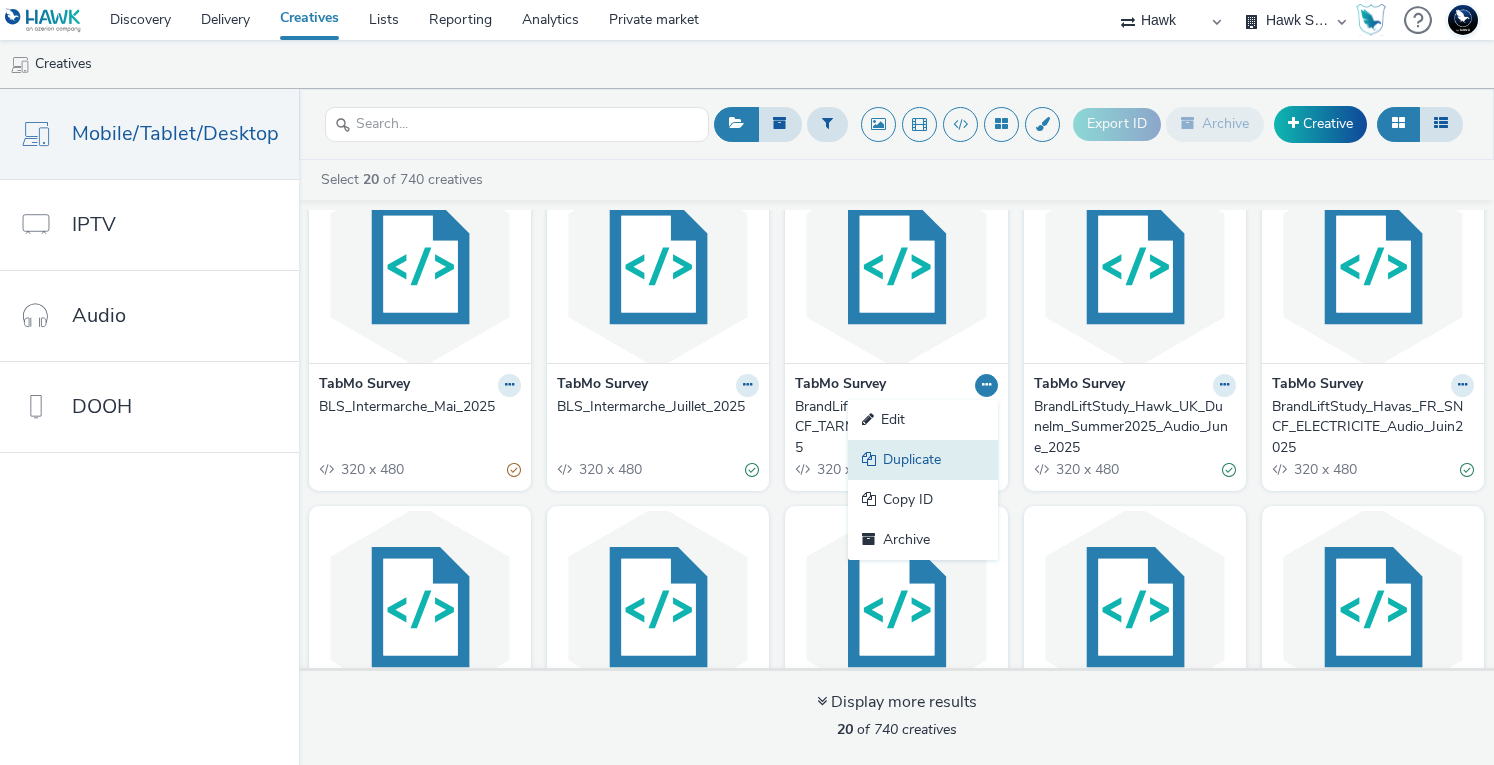 click on "Duplicate" at bounding box center [923, 460] 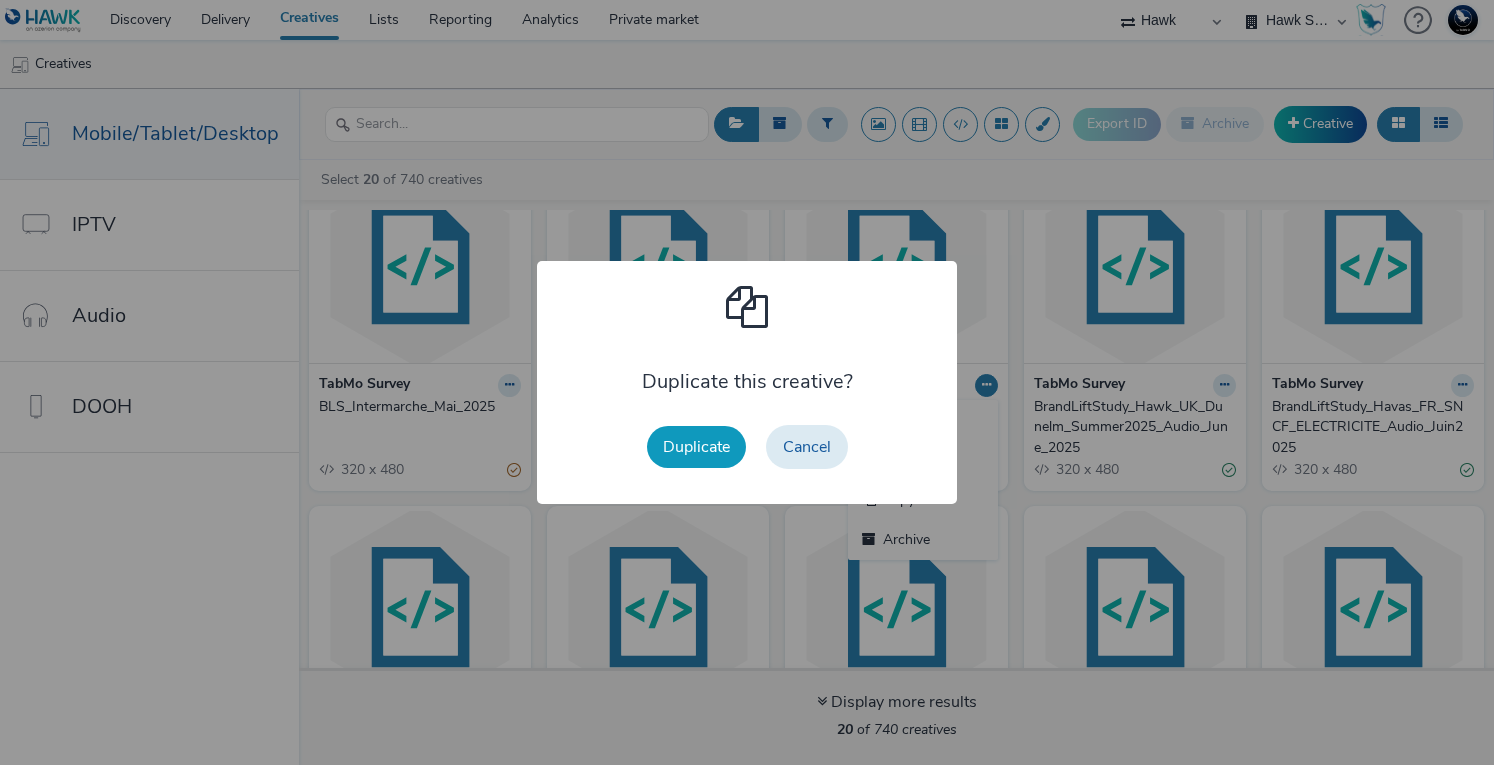 click on "Duplicate" at bounding box center (696, 447) 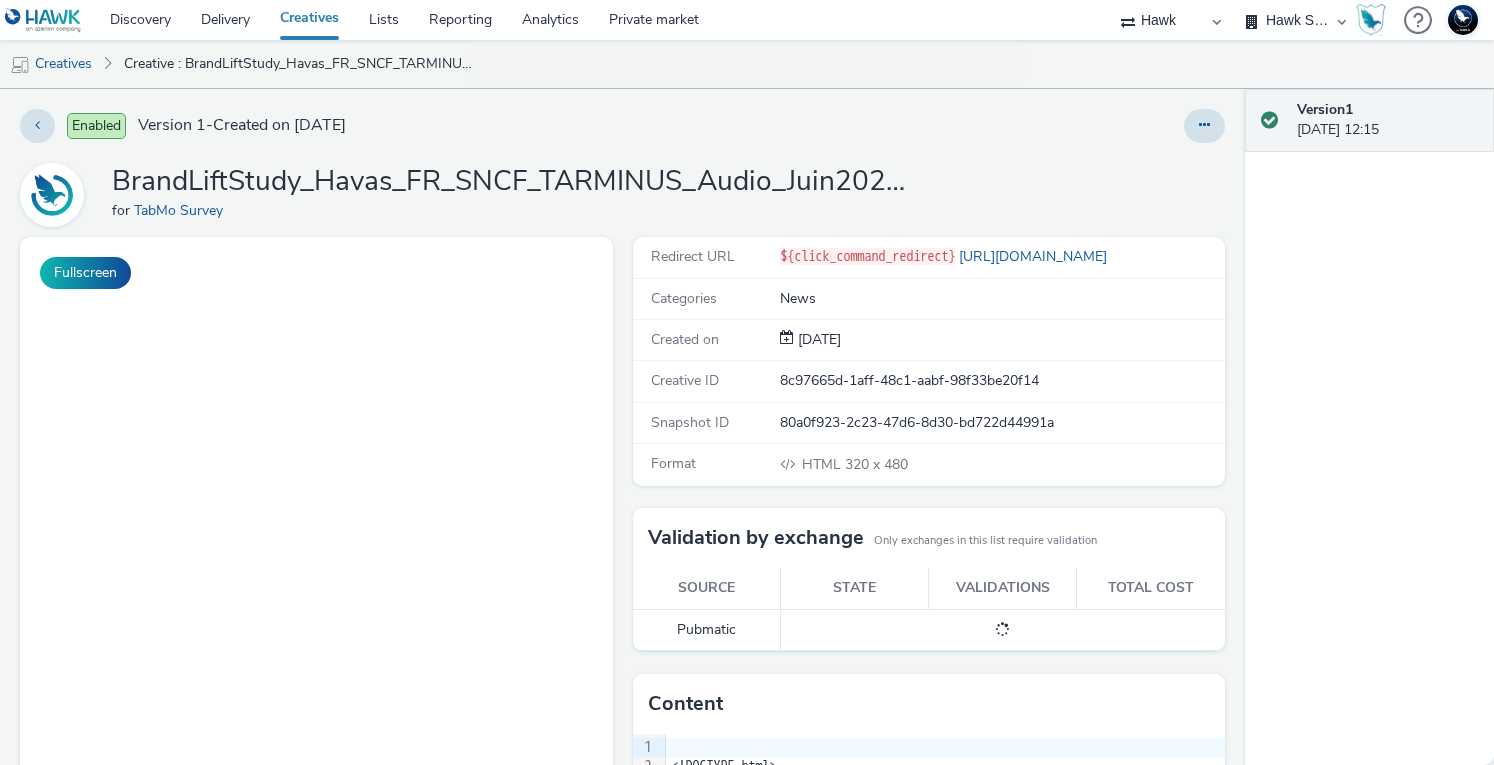 scroll, scrollTop: 0, scrollLeft: 0, axis: both 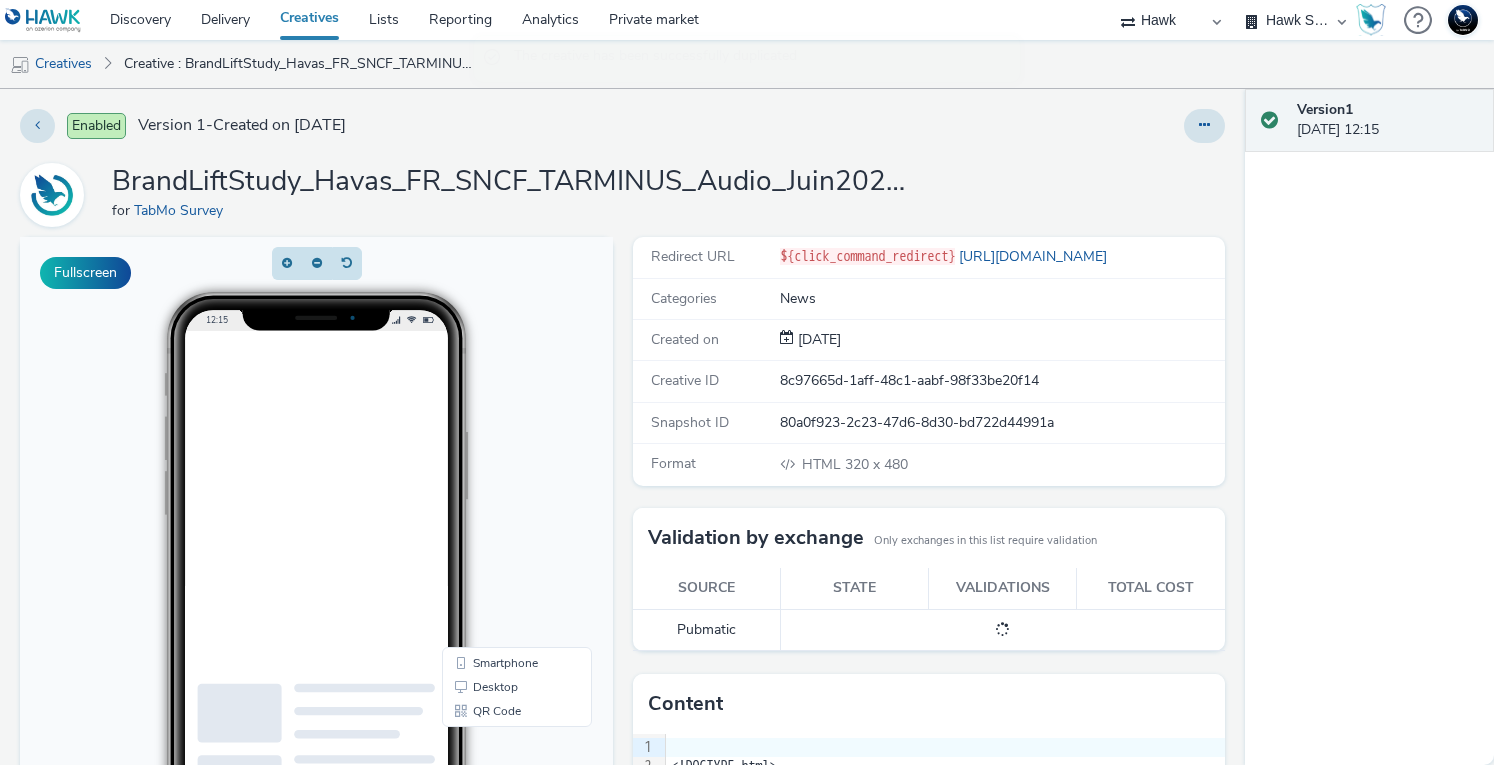 click on "Hawk   Hawk - Etude Conso   Hawk Survey   Hawk Survey - Etude Editeurs   Hawk Survey - Publicis Audio" at bounding box center (1296, 20) 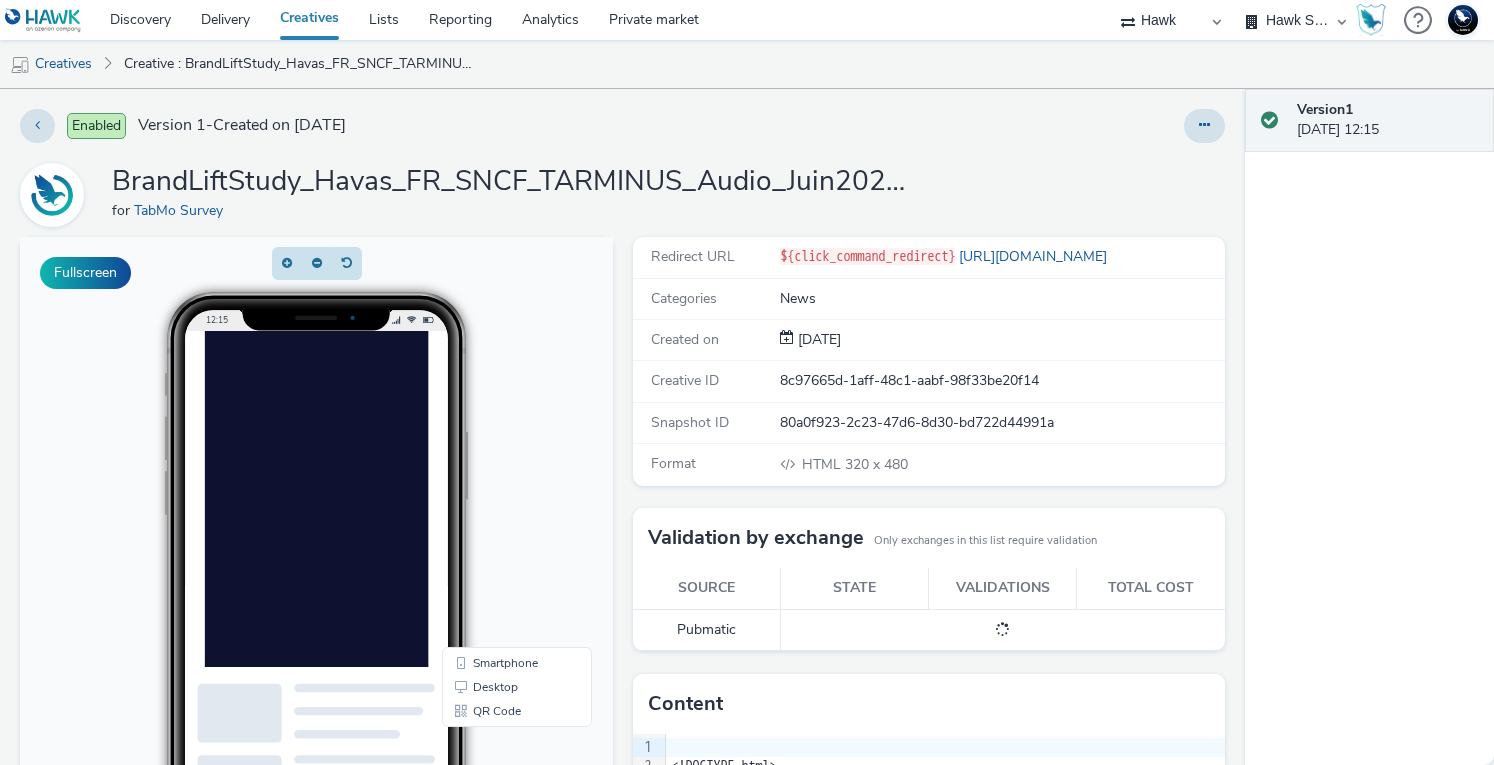 scroll, scrollTop: 0, scrollLeft: 0, axis: both 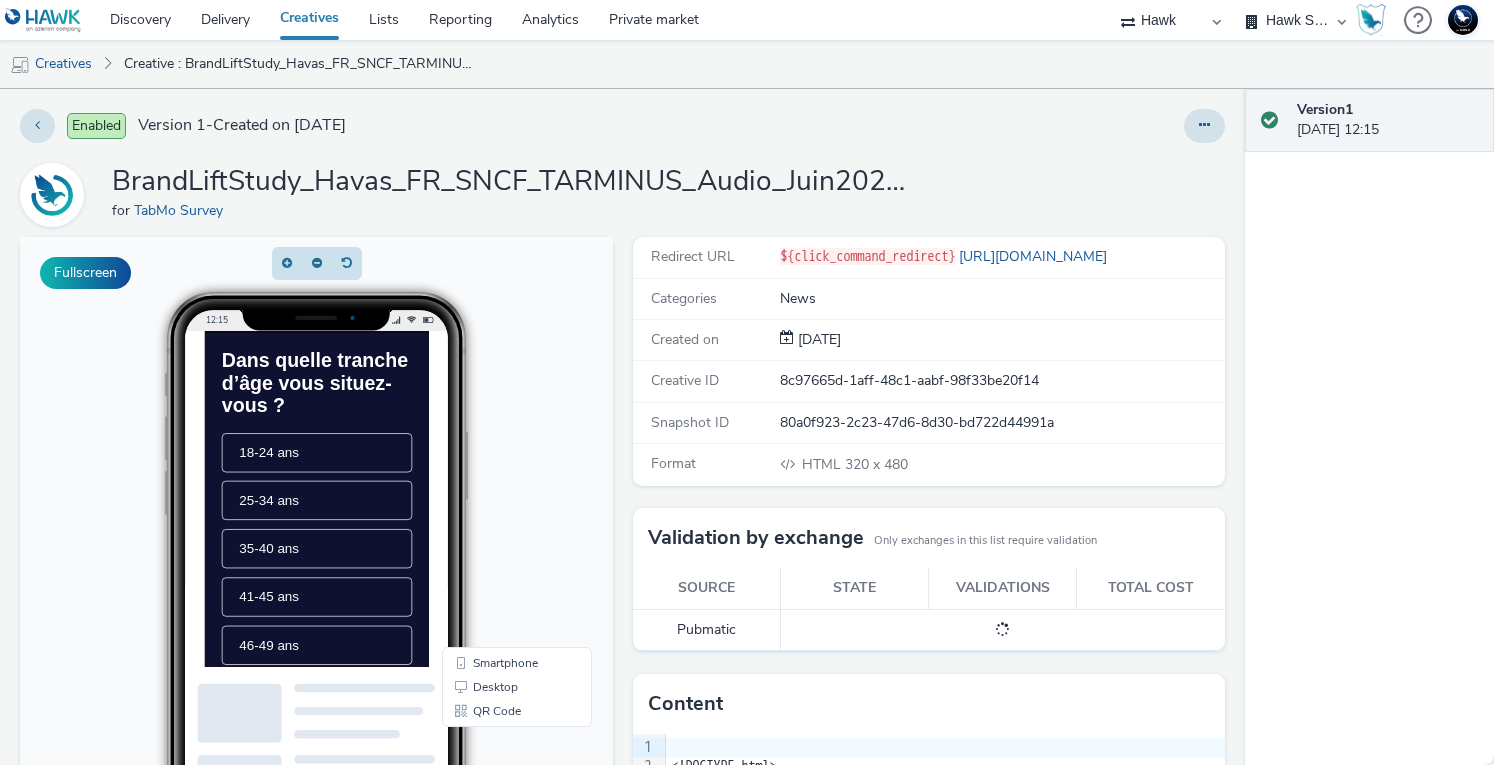 click on "Hawk   Hawk - Etude Conso   Hawk Survey   Hawk Survey - Etude Editeurs   Hawk Survey - Publicis Audio" at bounding box center (1296, 20) 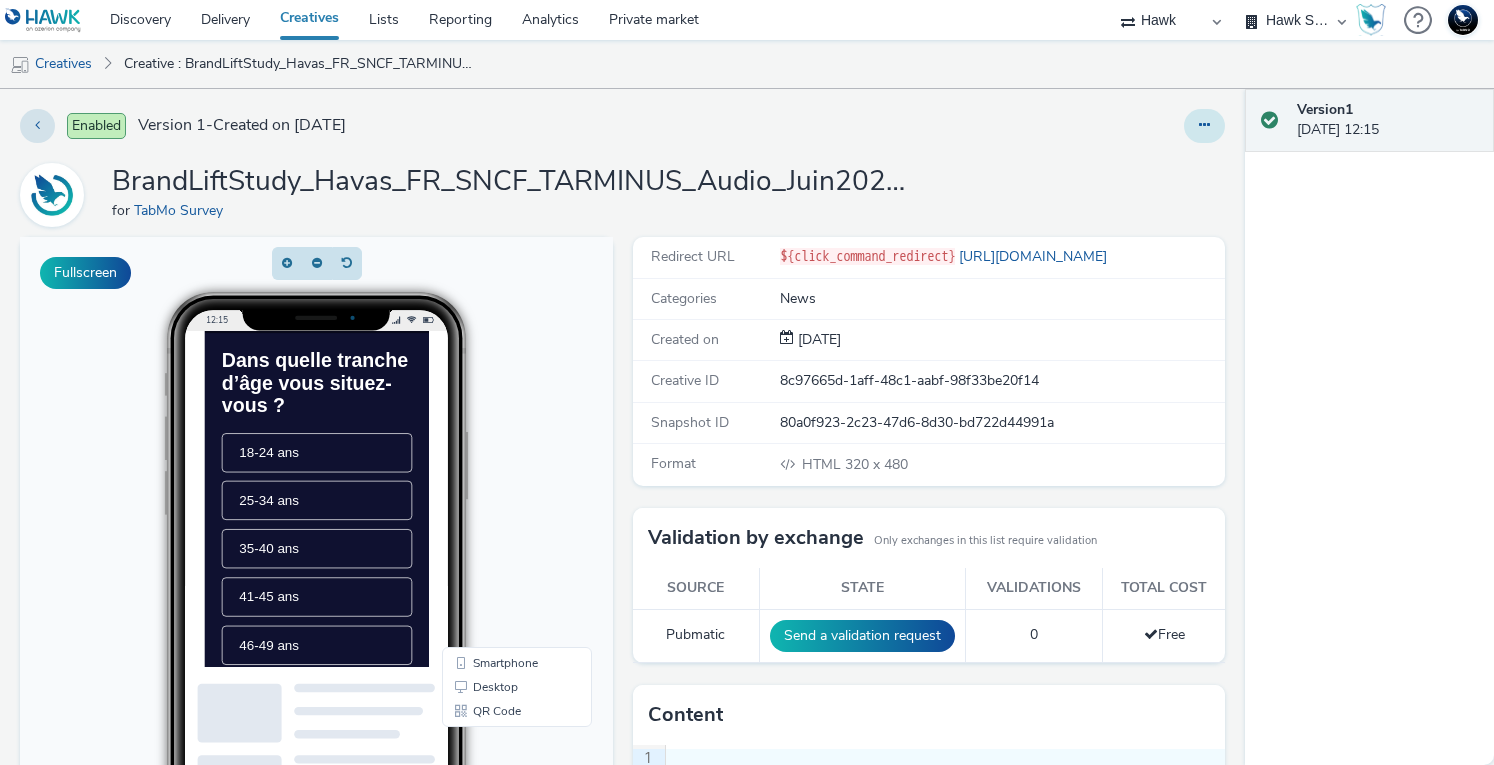 click at bounding box center (1204, 125) 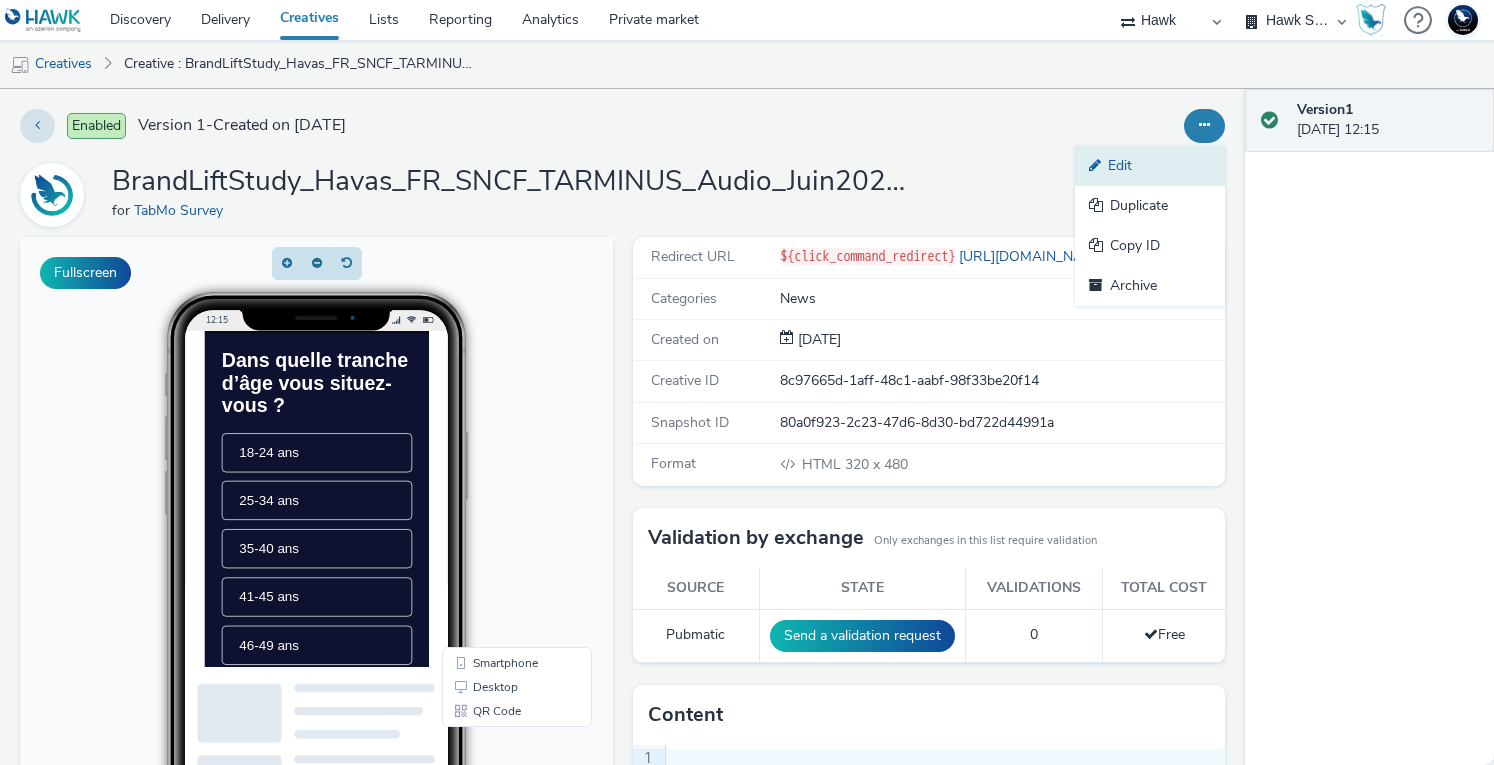 click on "Edit" at bounding box center (1150, 166) 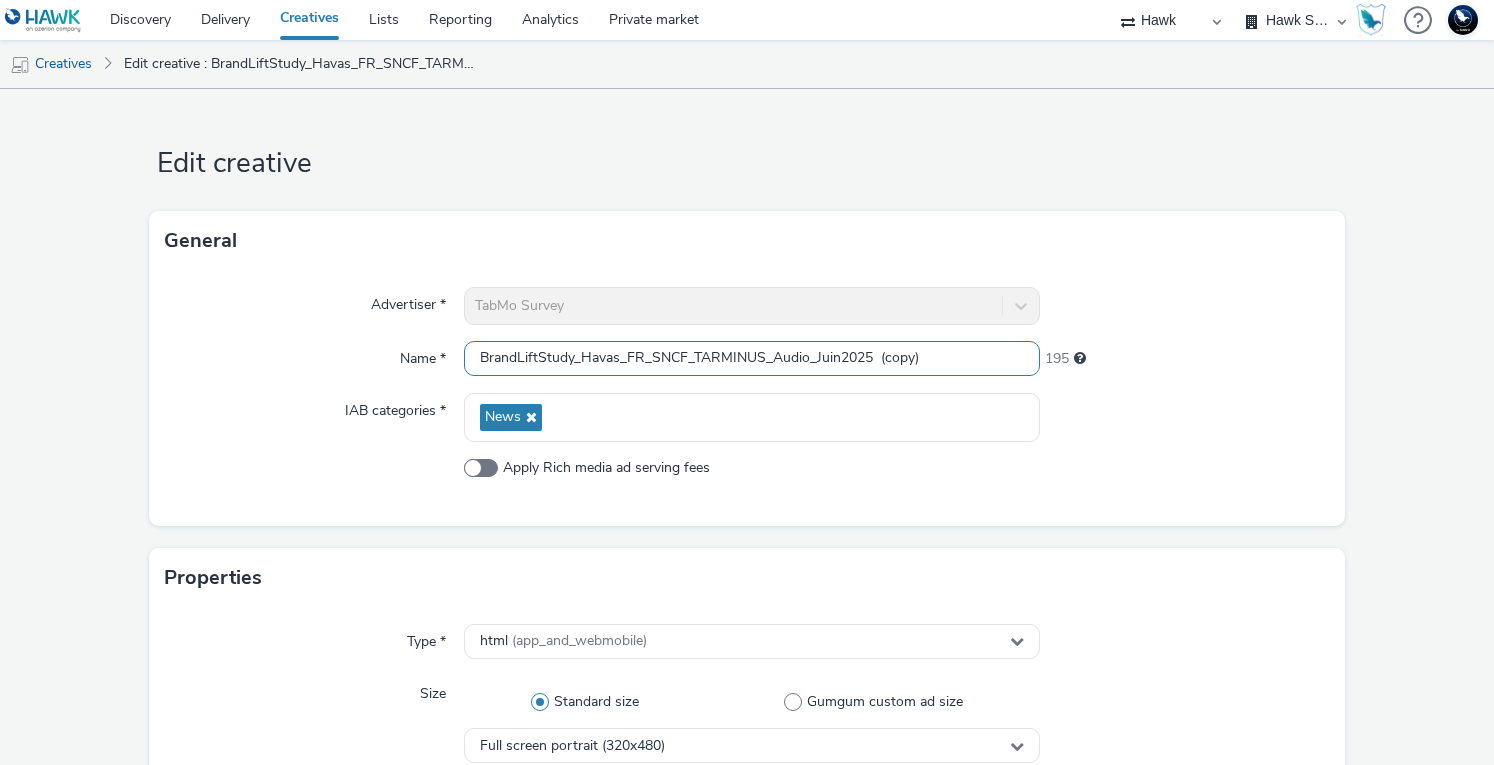 click on "BrandLiftStudy_Havas_FR_SNCF_TARMINUS_Audio_Juin2025  (copy)" at bounding box center (752, 358) 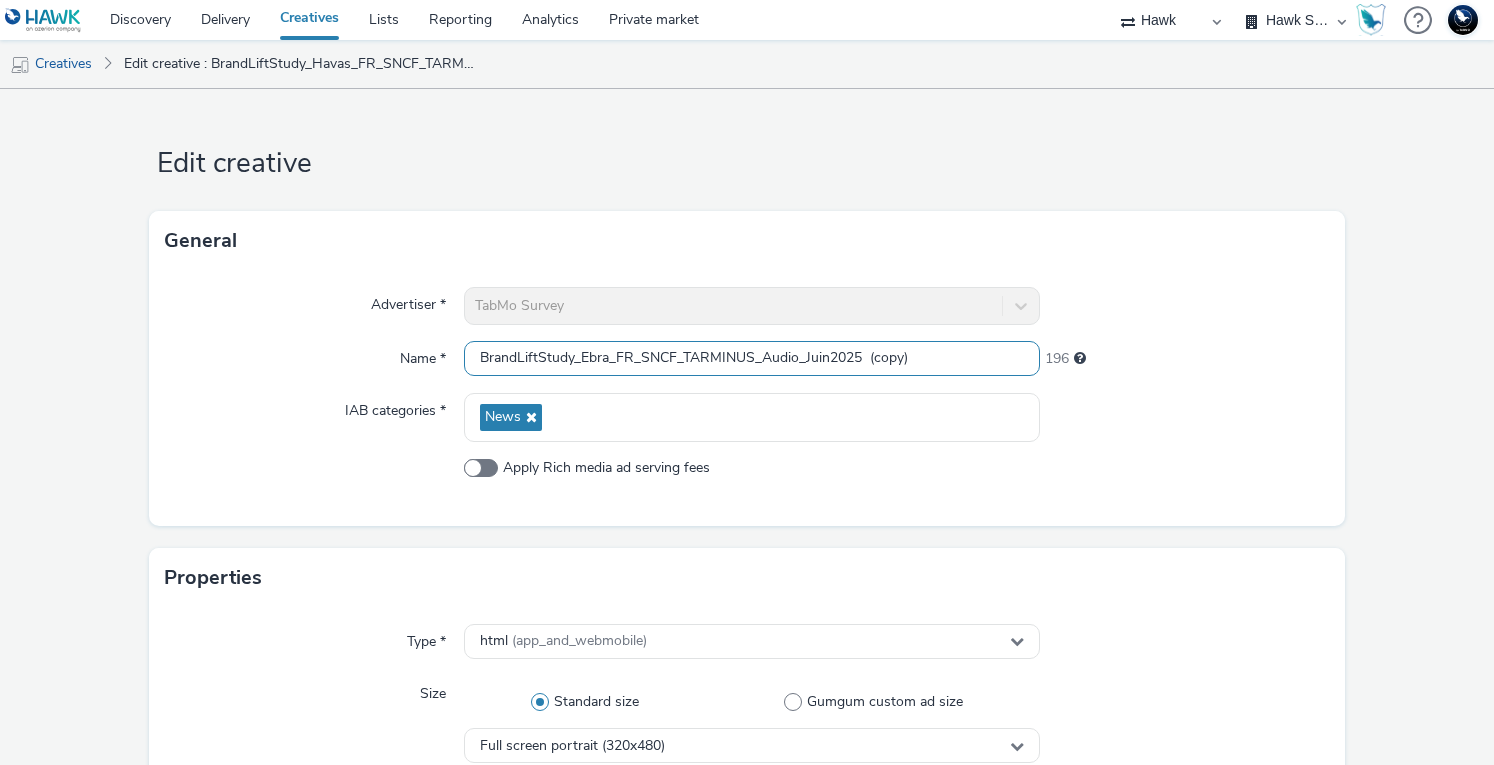 click on "BrandLiftStudy_Ebra_FR_SNCF_TARMINUS_Audio_Juin2025  (copy)" at bounding box center [752, 358] 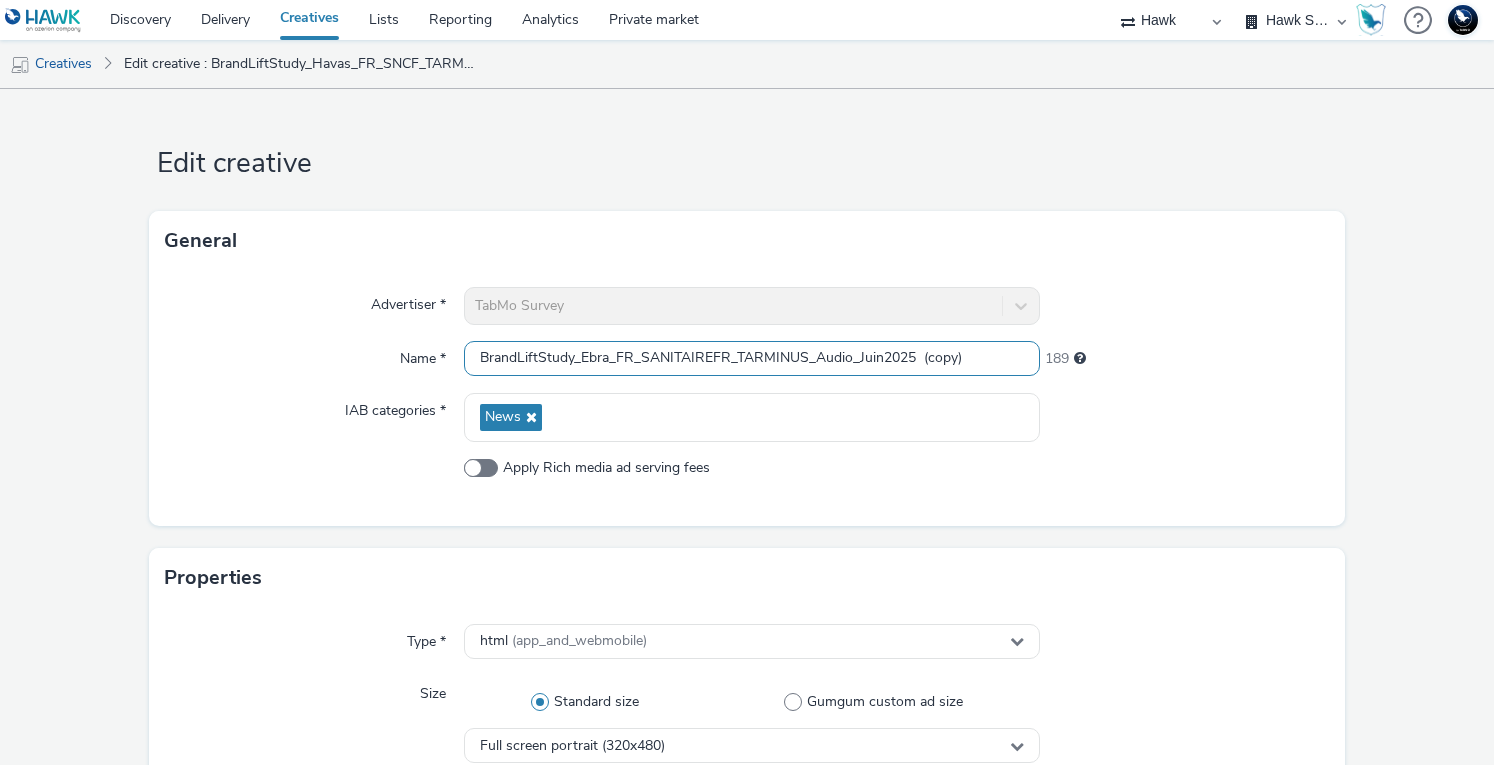 click on "BrandLiftStudy_Ebra_FR_SANITAIREFR_TARMINUS_Audio_Juin2025  (copy)" at bounding box center (752, 358) 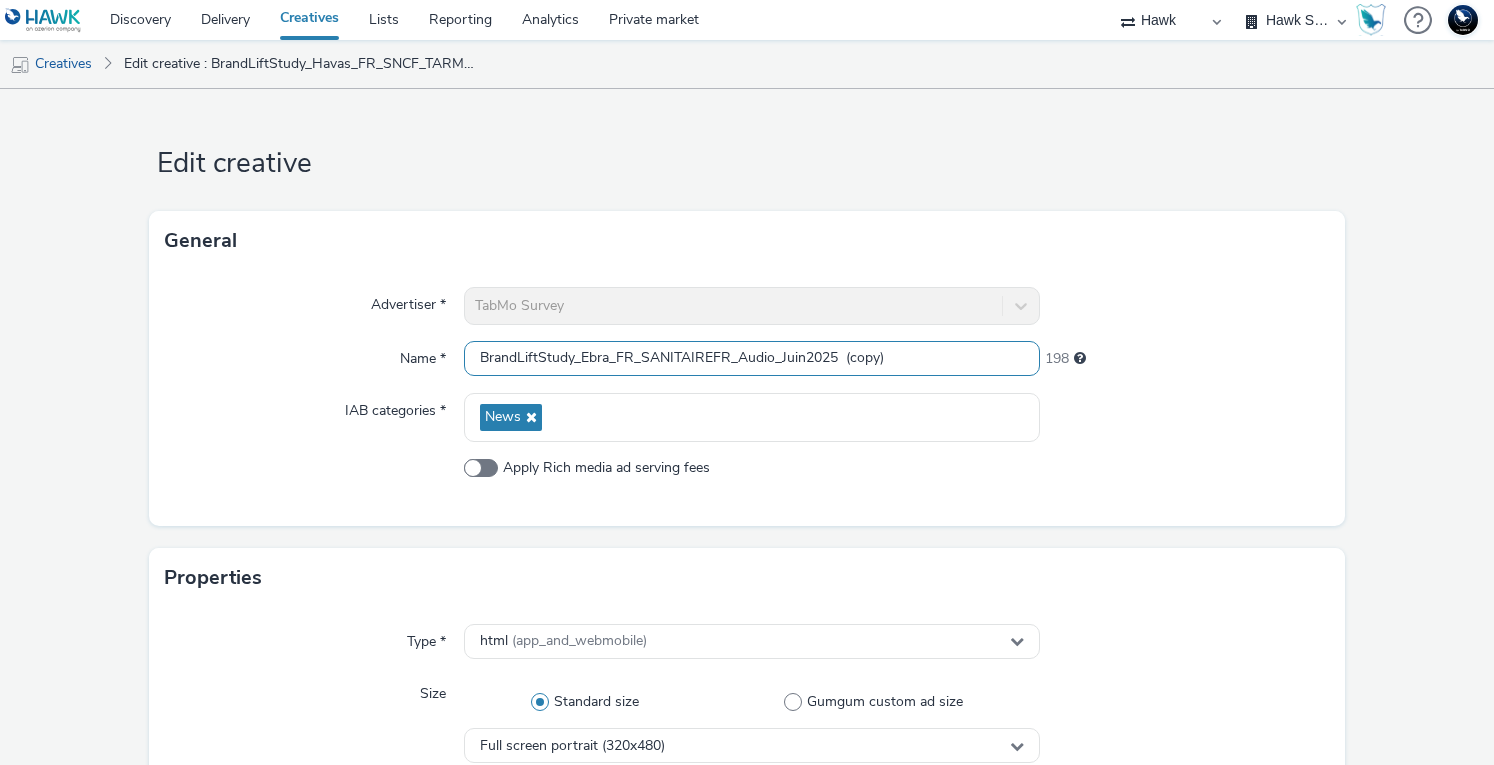 click on "BrandLiftStudy_Ebra_FR_SANITAIREFR_Audio_Juin2025  (copy)" at bounding box center [752, 358] 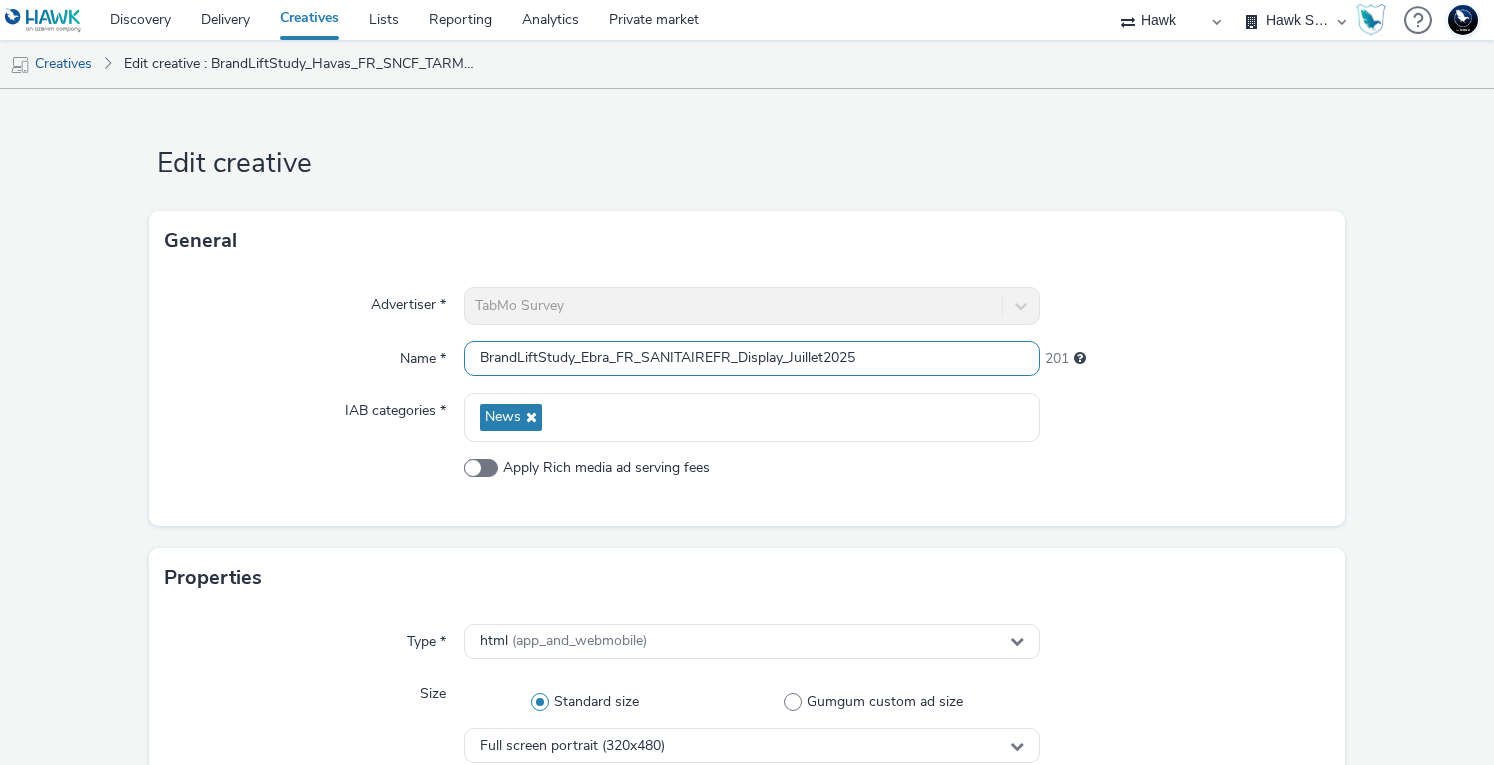 type on "BrandLiftStudy_Ebra_FR_SANITAIREFR_Display_Juillet2025" 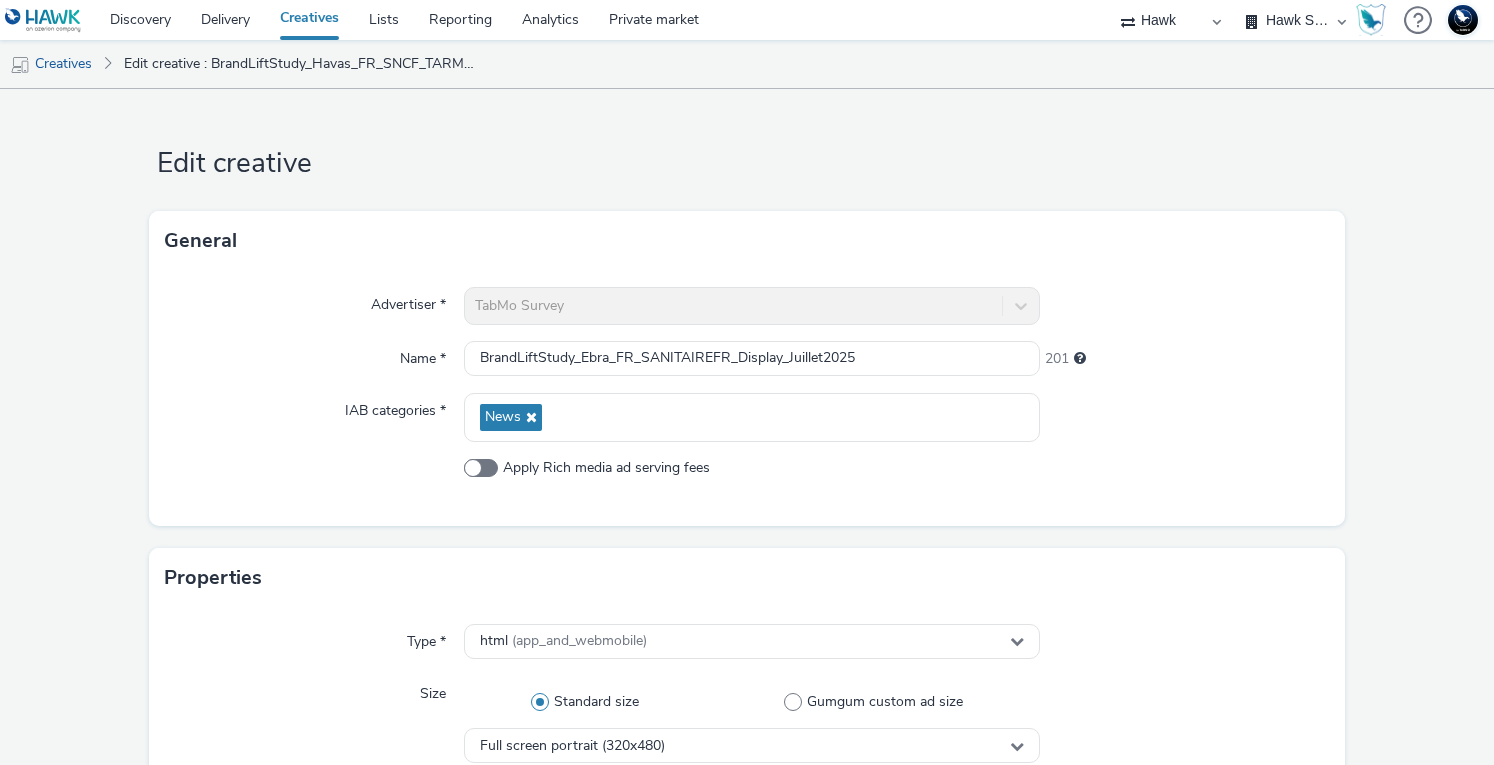 click on "201" at bounding box center [1184, 355] 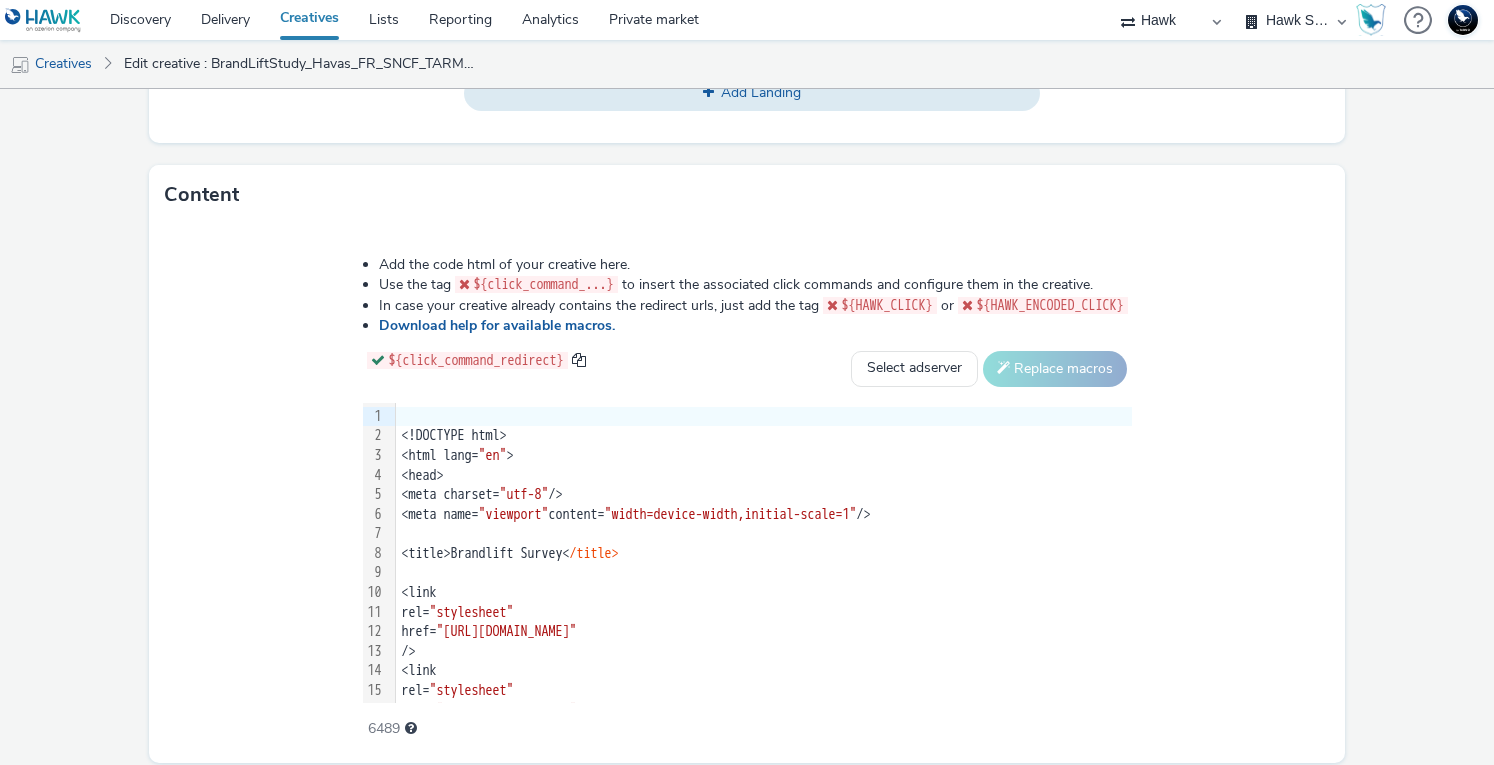 scroll, scrollTop: 912, scrollLeft: 0, axis: vertical 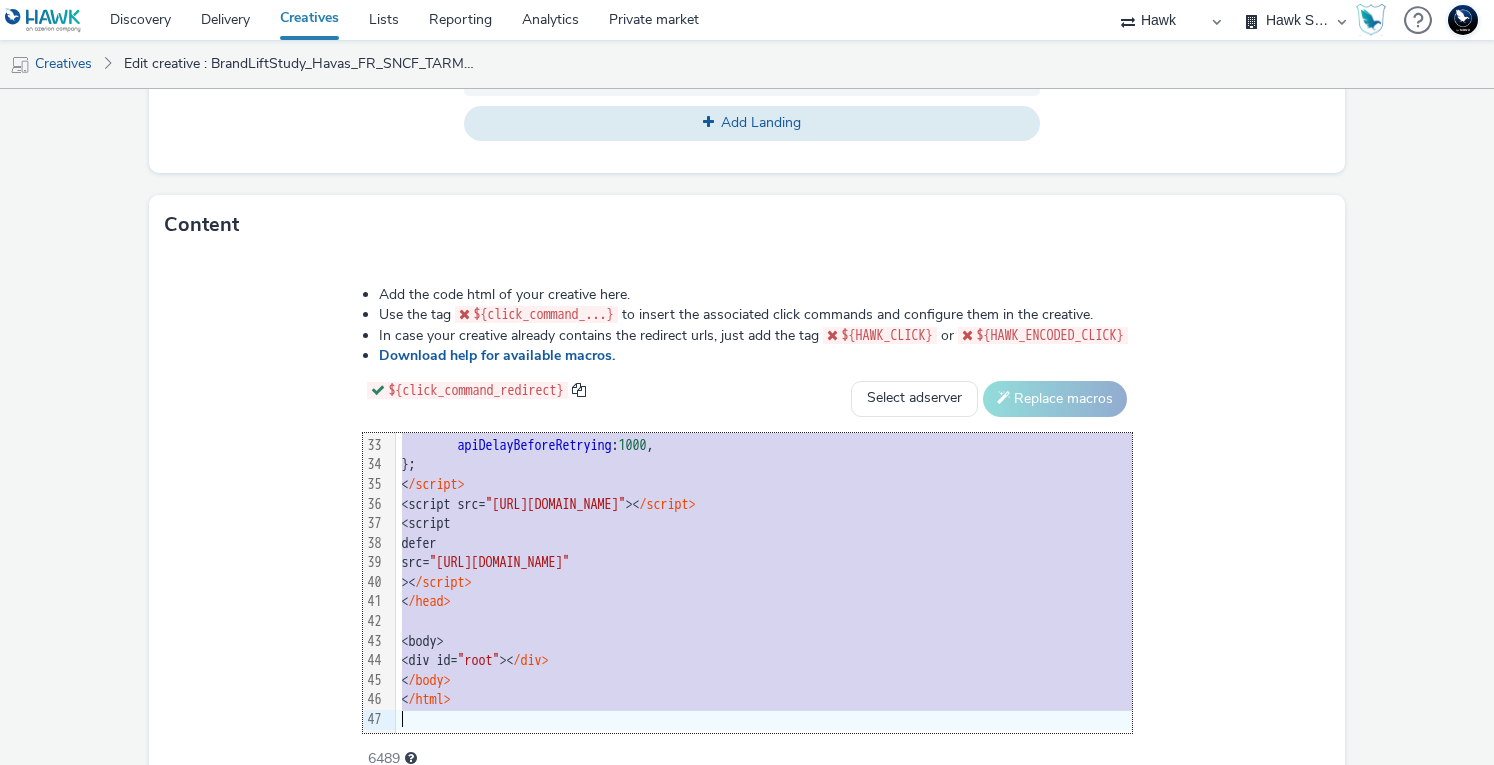 drag, startPoint x: 322, startPoint y: 461, endPoint x: 516, endPoint y: 811, distance: 400.16995 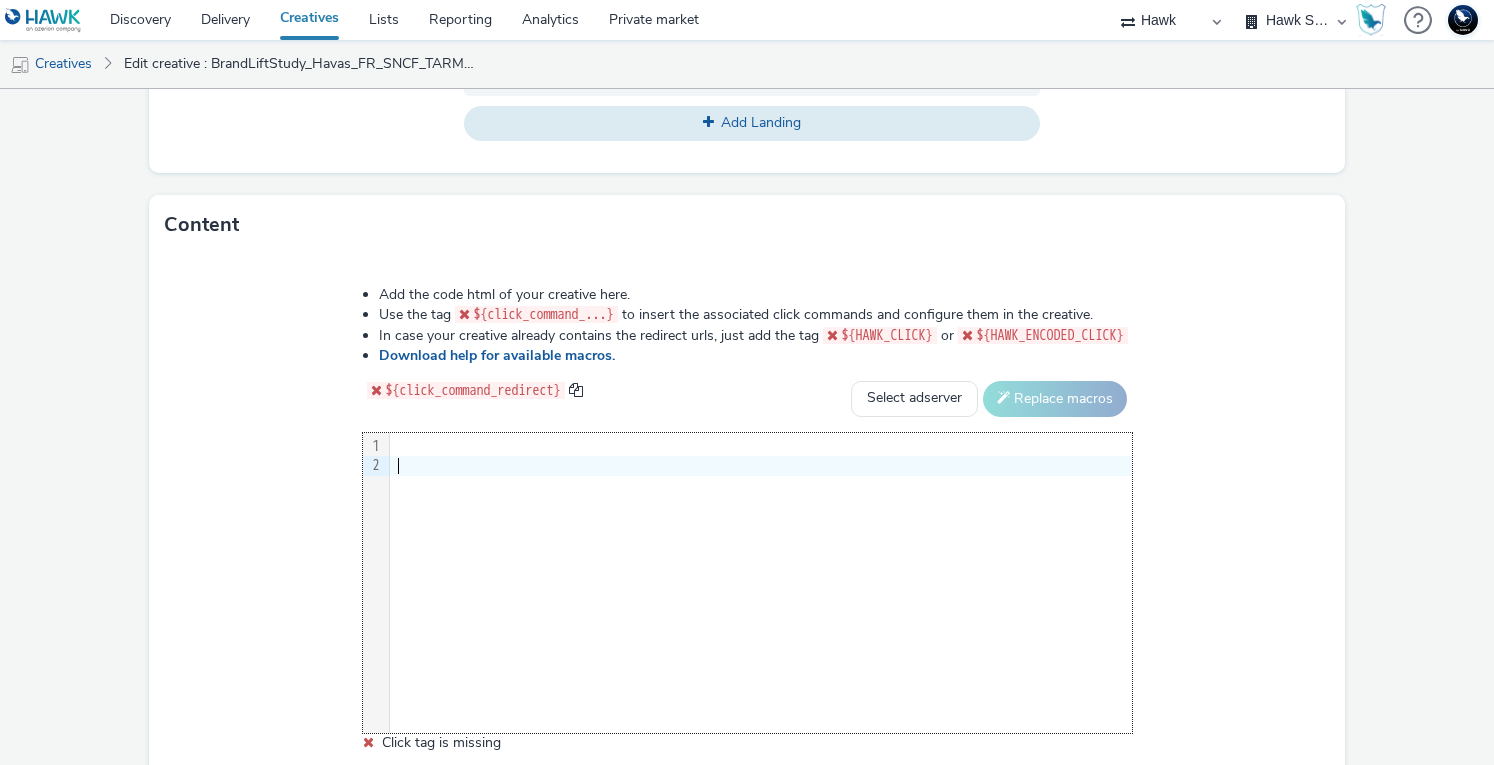 scroll, scrollTop: 0, scrollLeft: 0, axis: both 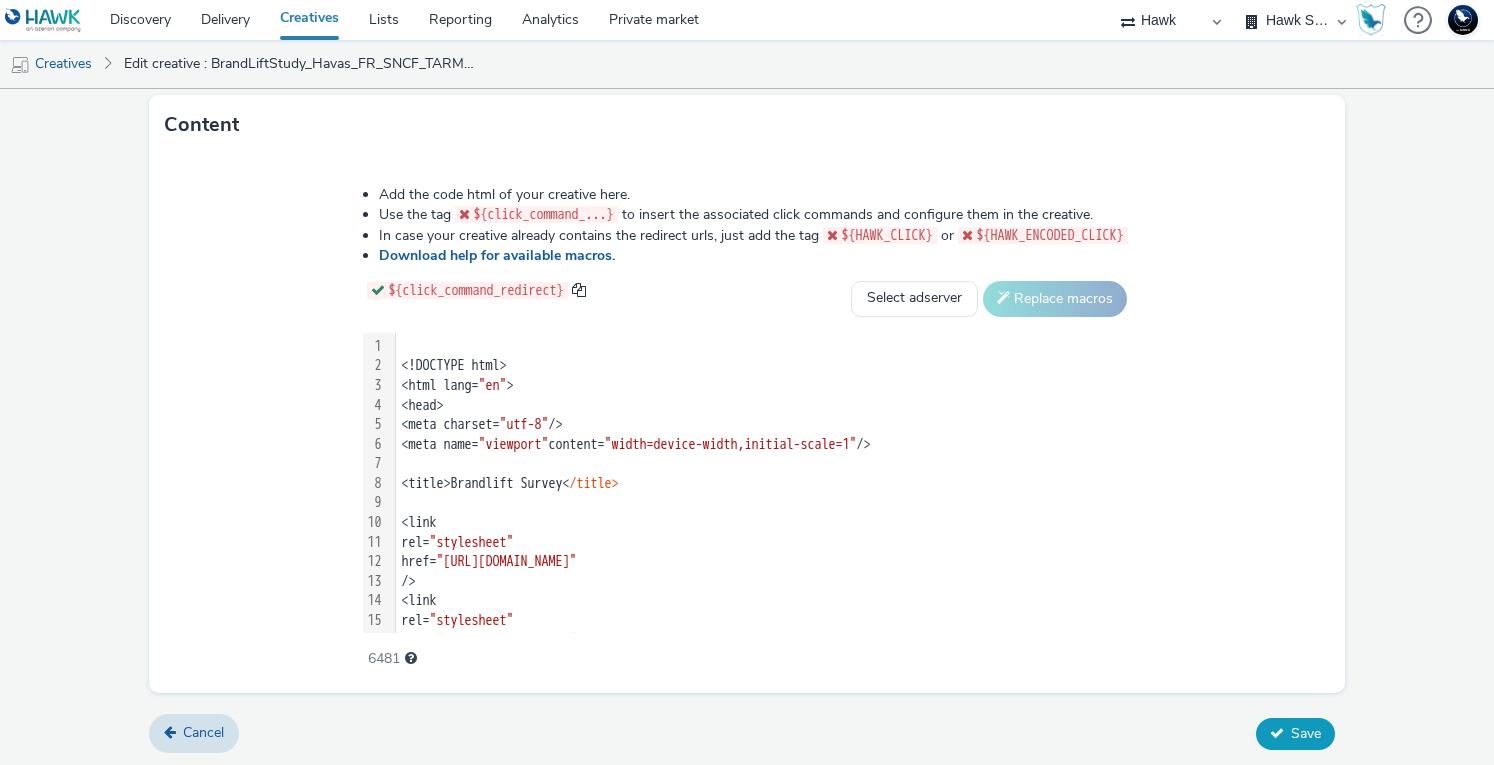 click on "Save" at bounding box center (1306, 733) 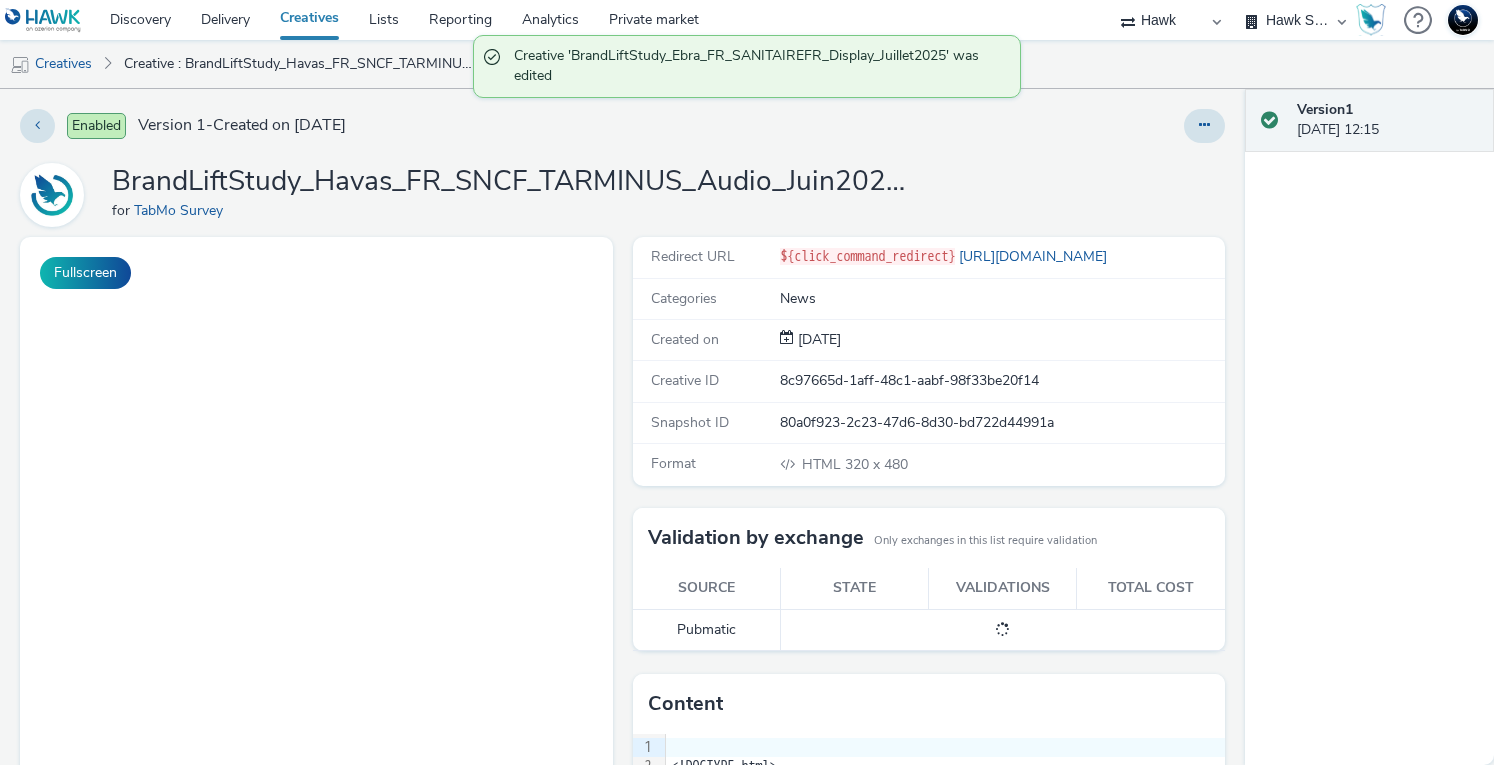 scroll, scrollTop: 0, scrollLeft: 0, axis: both 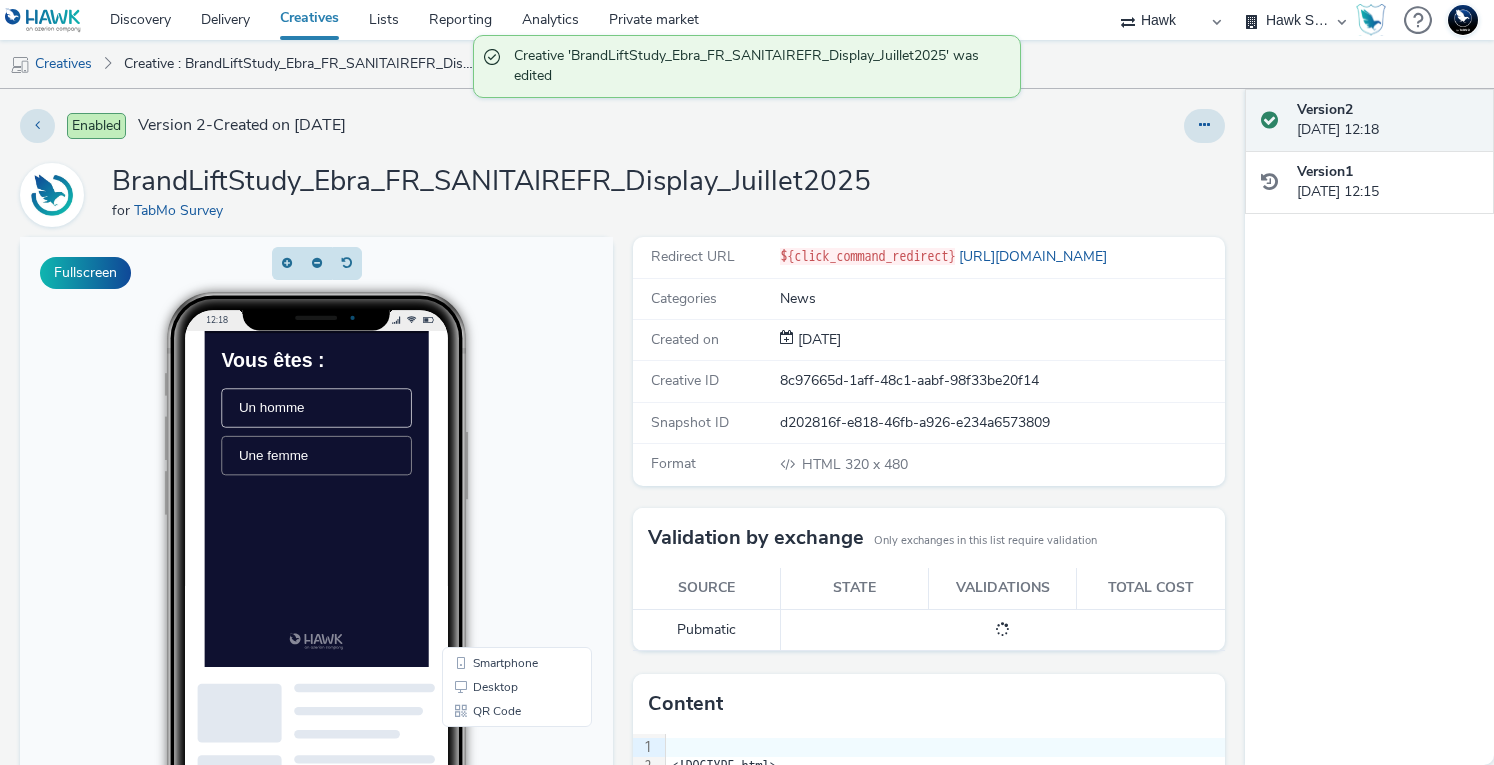click on "Une femme" at bounding box center (364, 509) 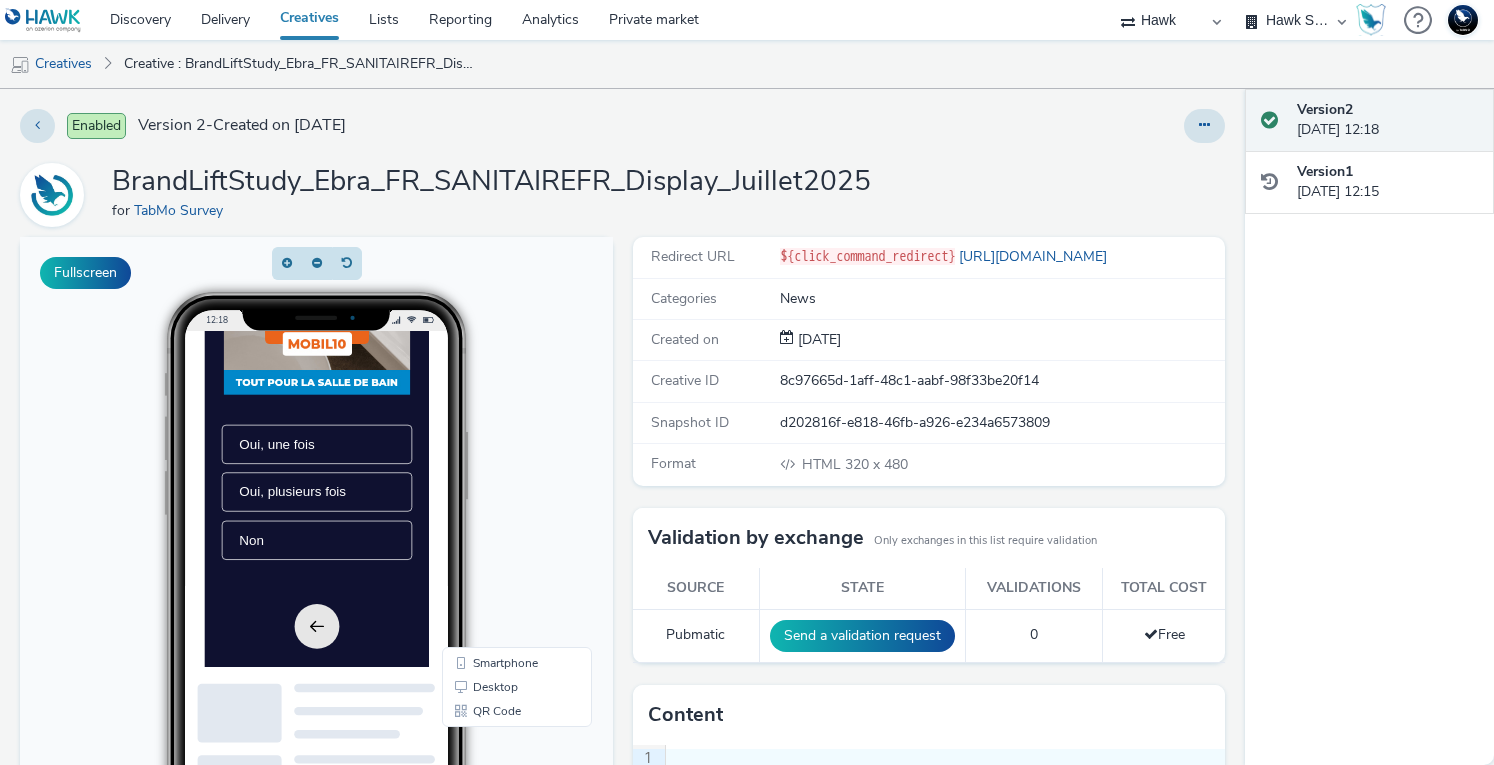 scroll, scrollTop: 566, scrollLeft: 0, axis: vertical 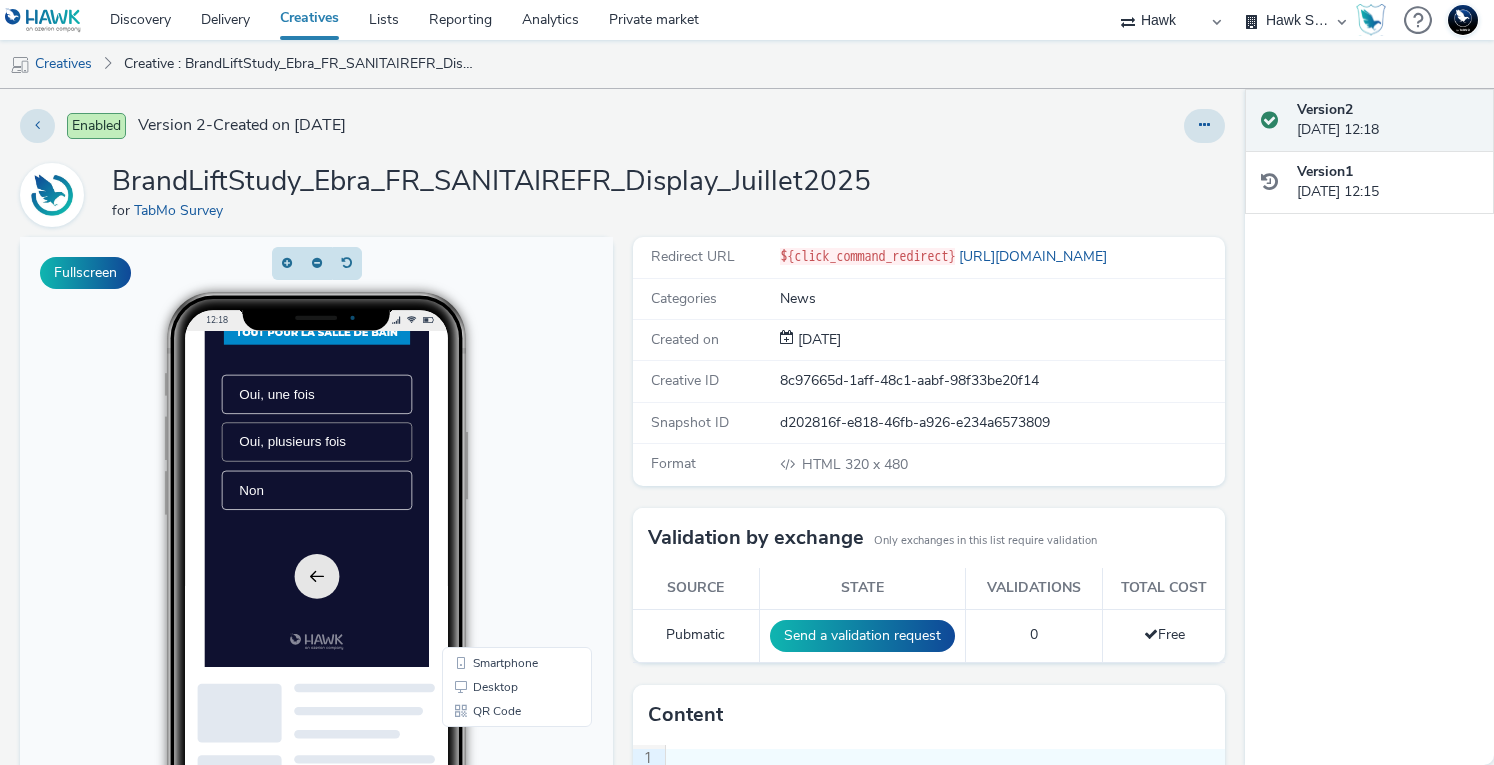 click on "Oui, plusieurs fois" at bounding box center (329, 488) 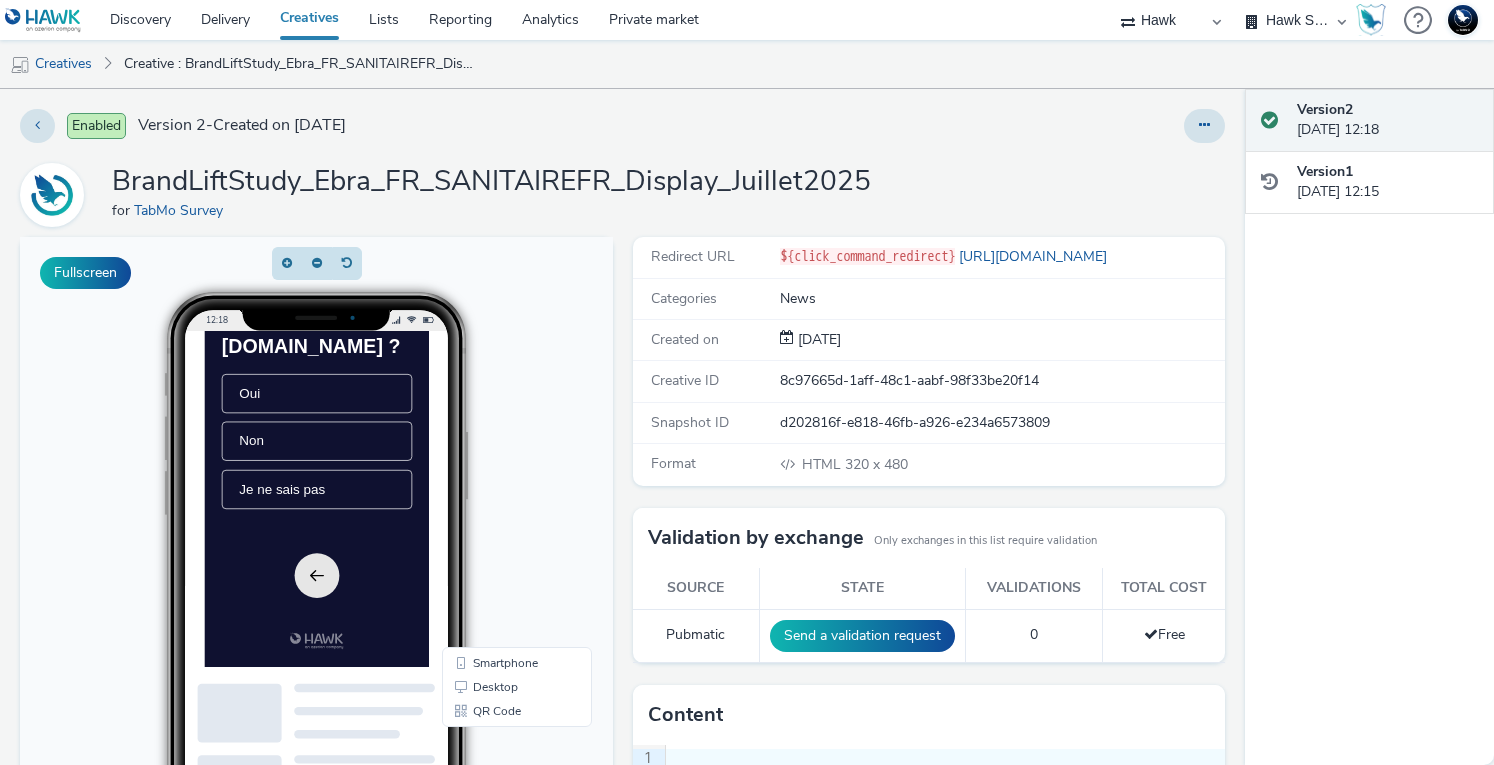 scroll, scrollTop: 200, scrollLeft: 0, axis: vertical 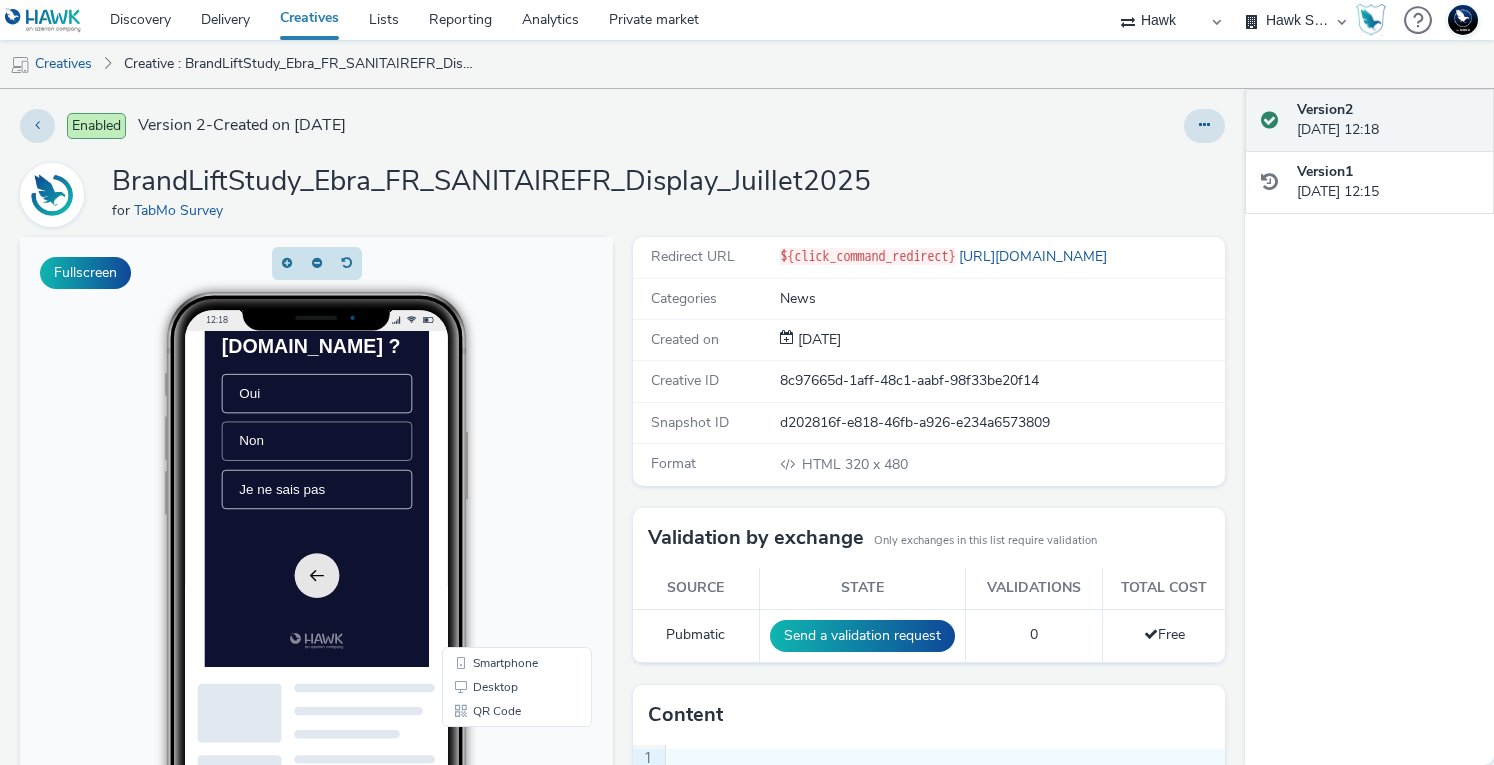 click on "Non" at bounding box center [364, 489] 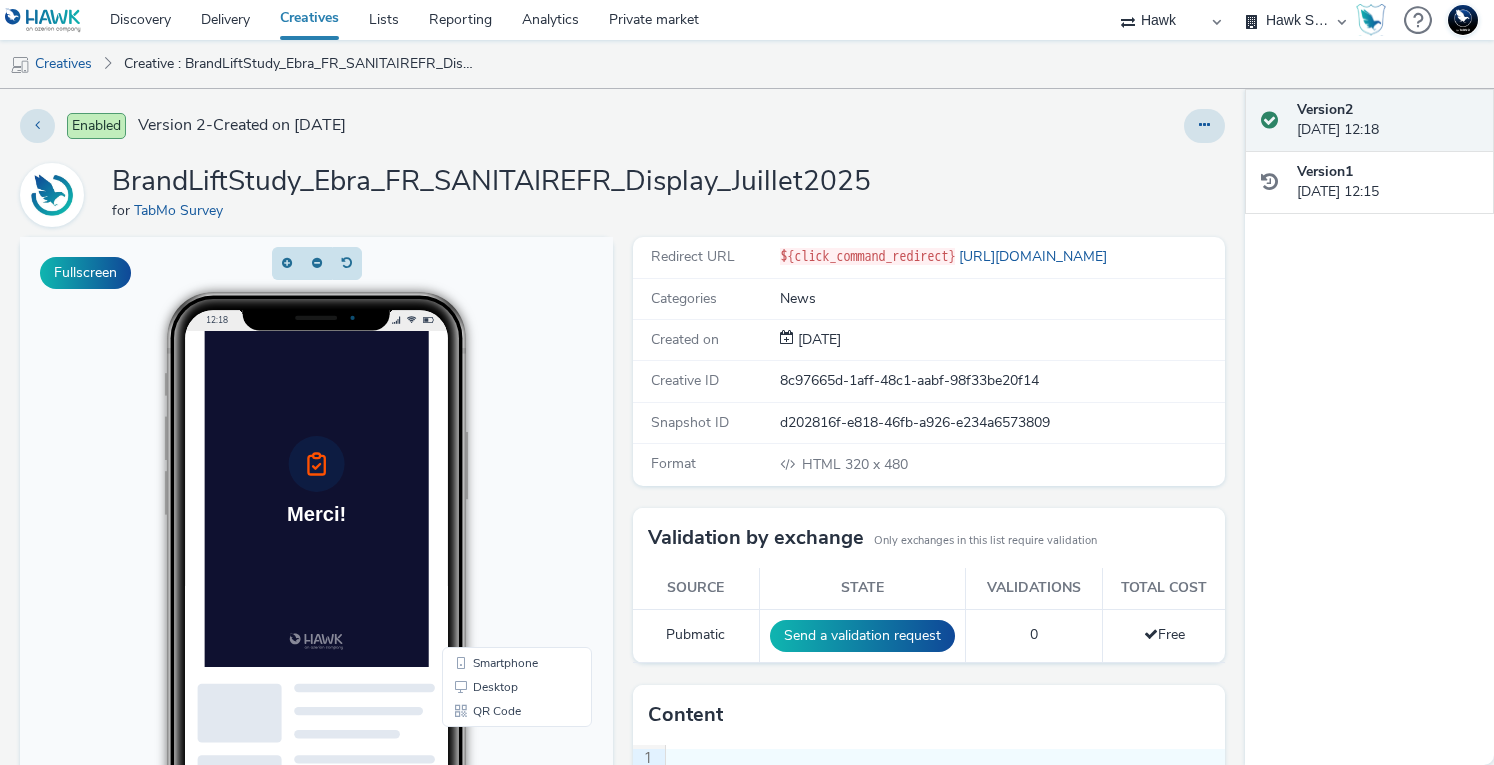 scroll, scrollTop: 0, scrollLeft: 0, axis: both 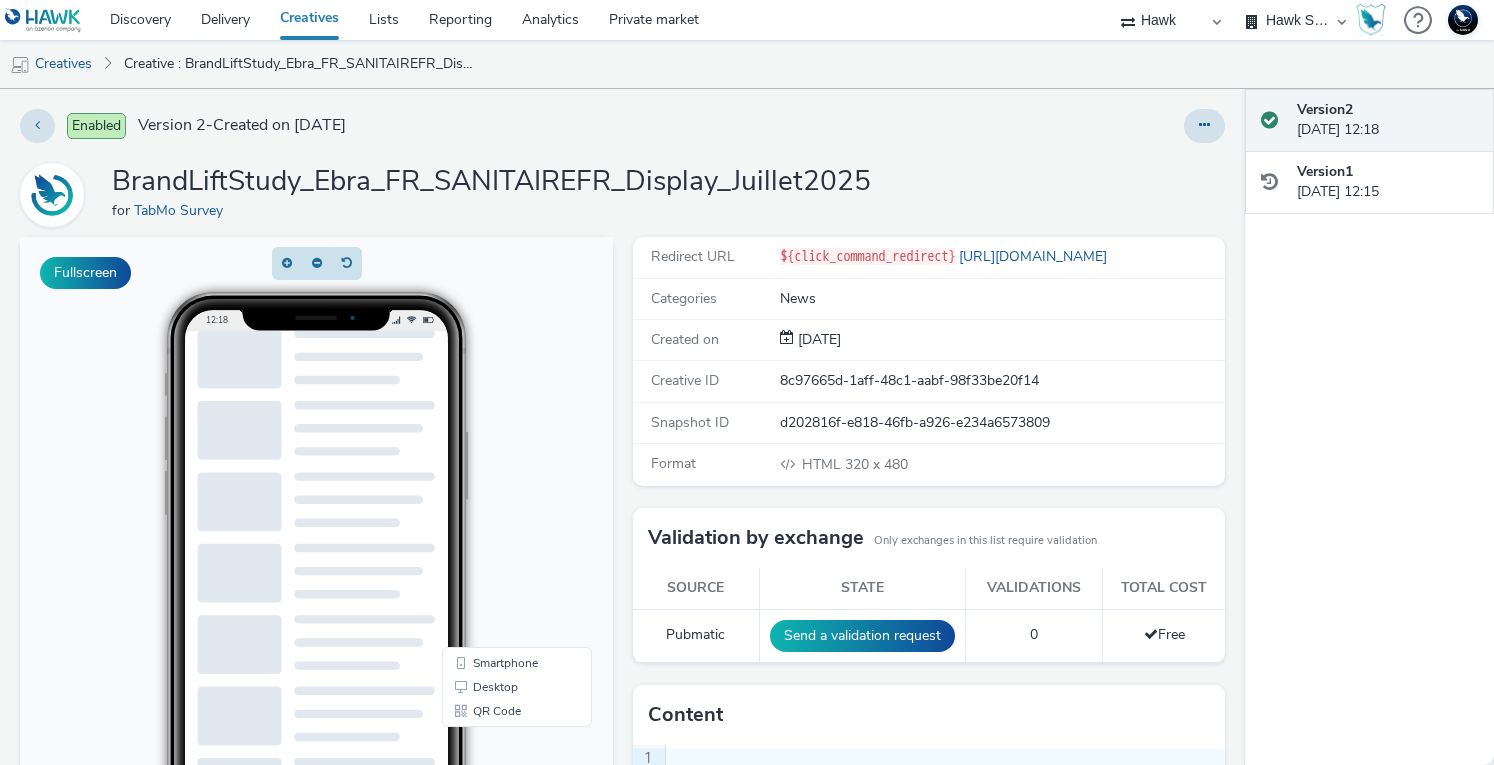click on "12:18" 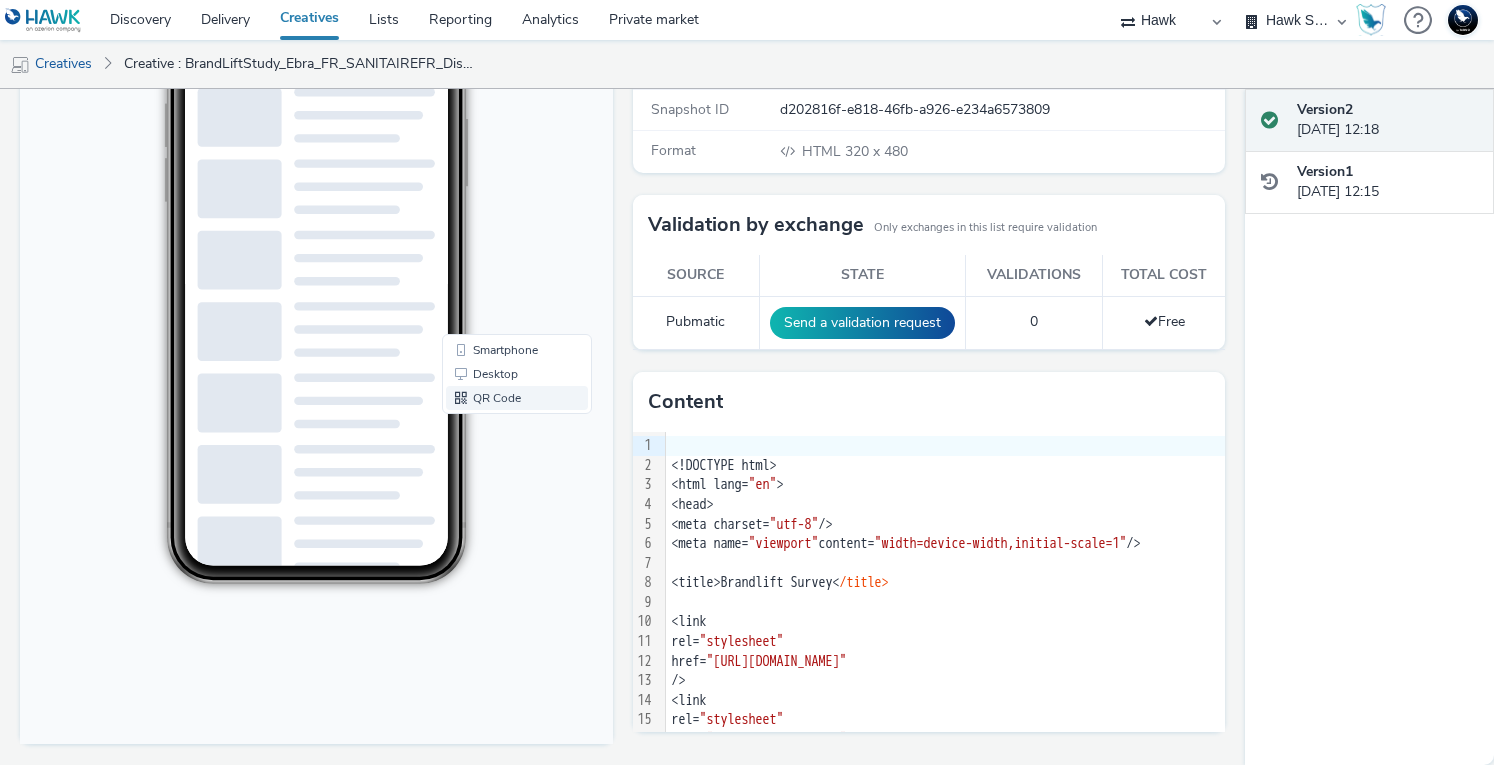 scroll, scrollTop: 0, scrollLeft: 0, axis: both 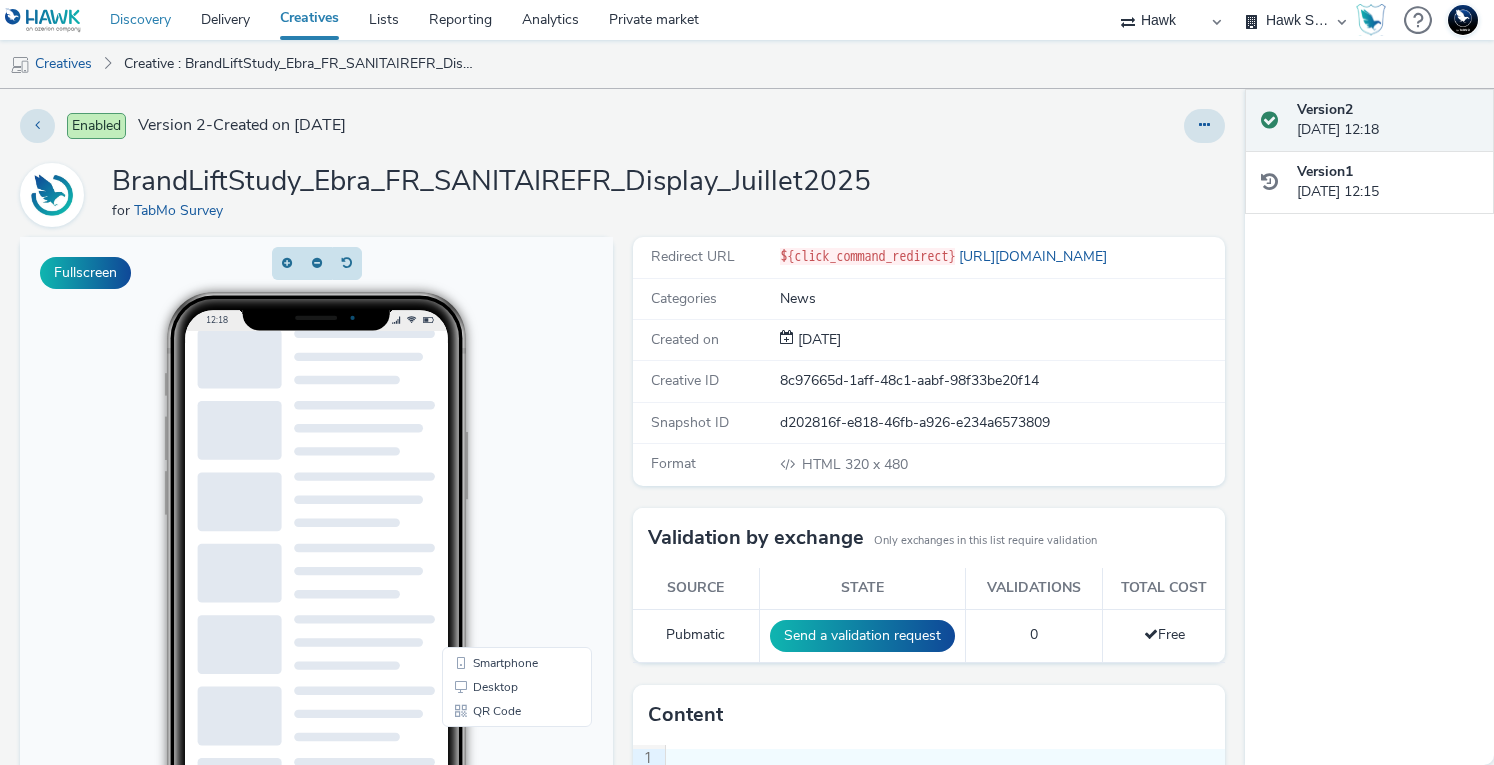 click on "Discovery" at bounding box center [140, 20] 